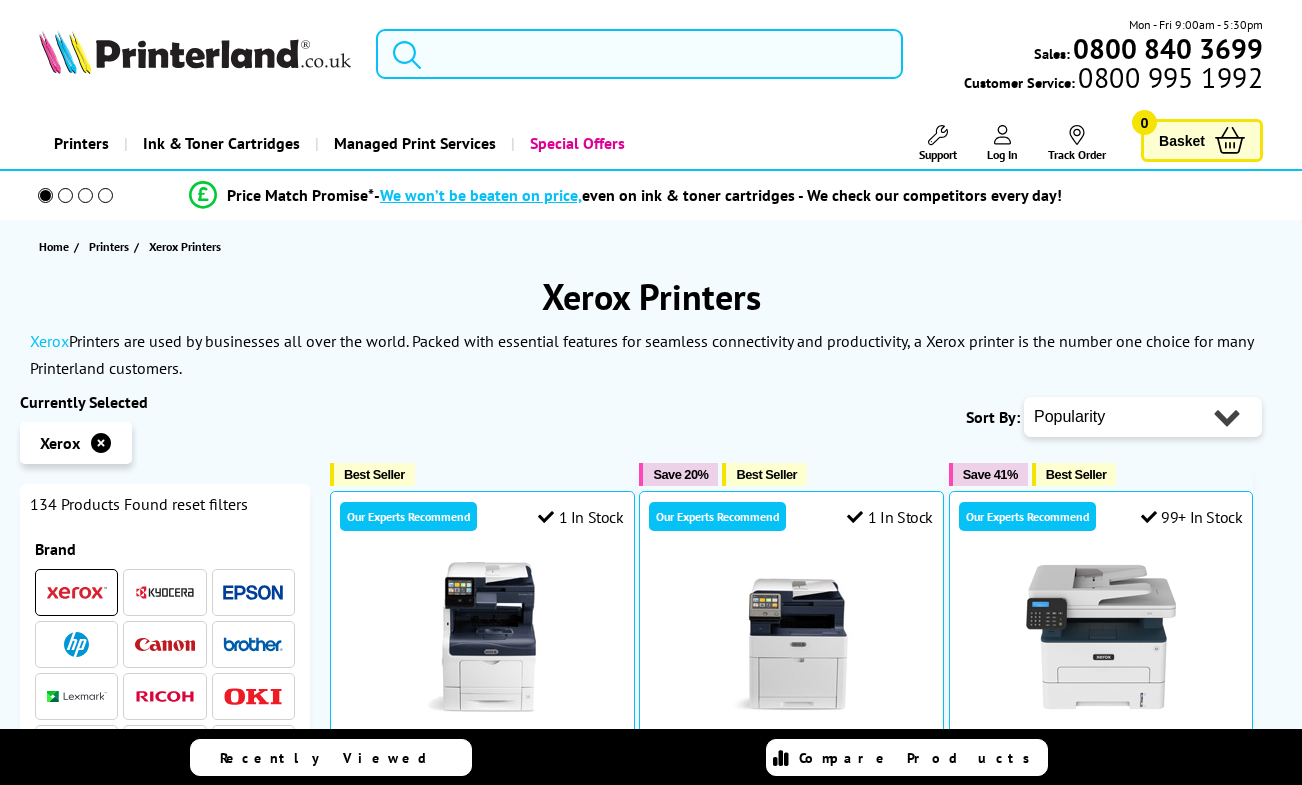 scroll, scrollTop: 0, scrollLeft: 0, axis: both 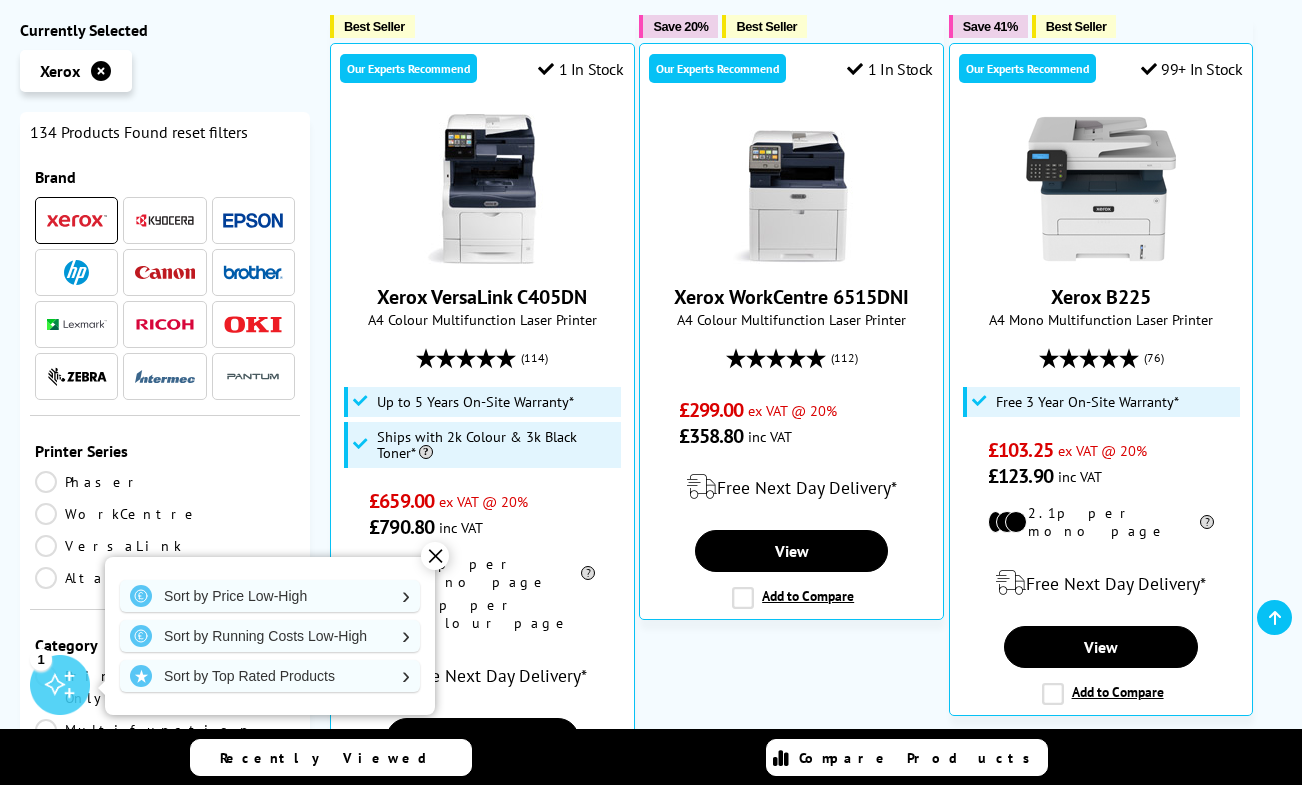 click at bounding box center (253, 220) 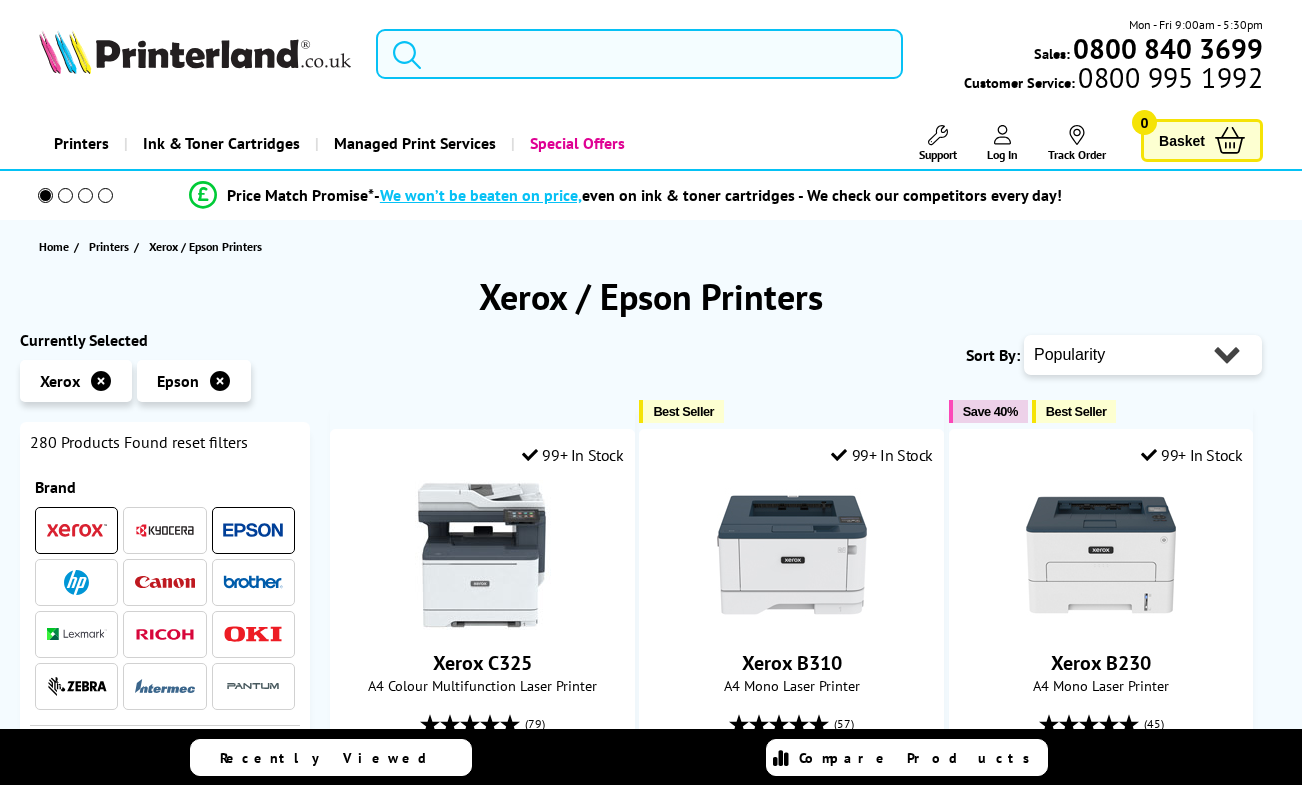 scroll, scrollTop: 0, scrollLeft: 0, axis: both 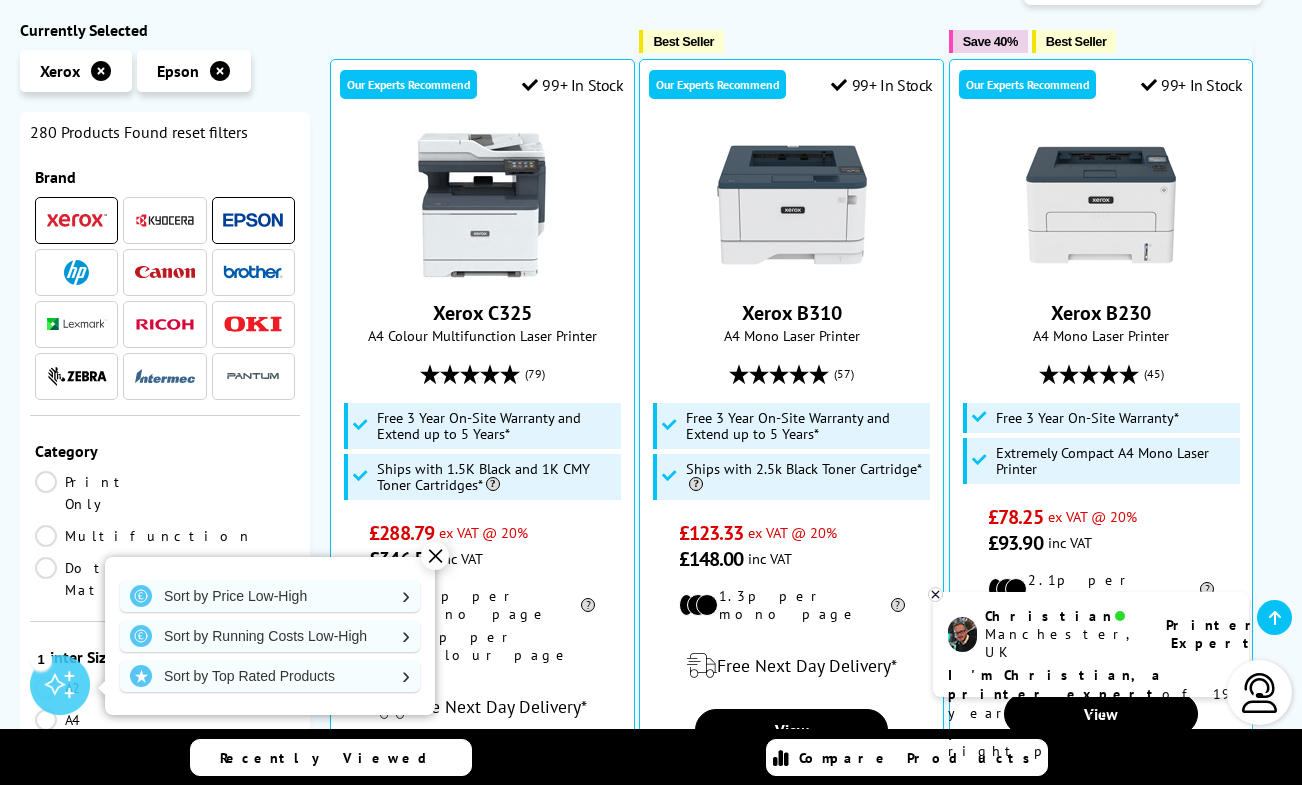 click at bounding box center [101, 71] 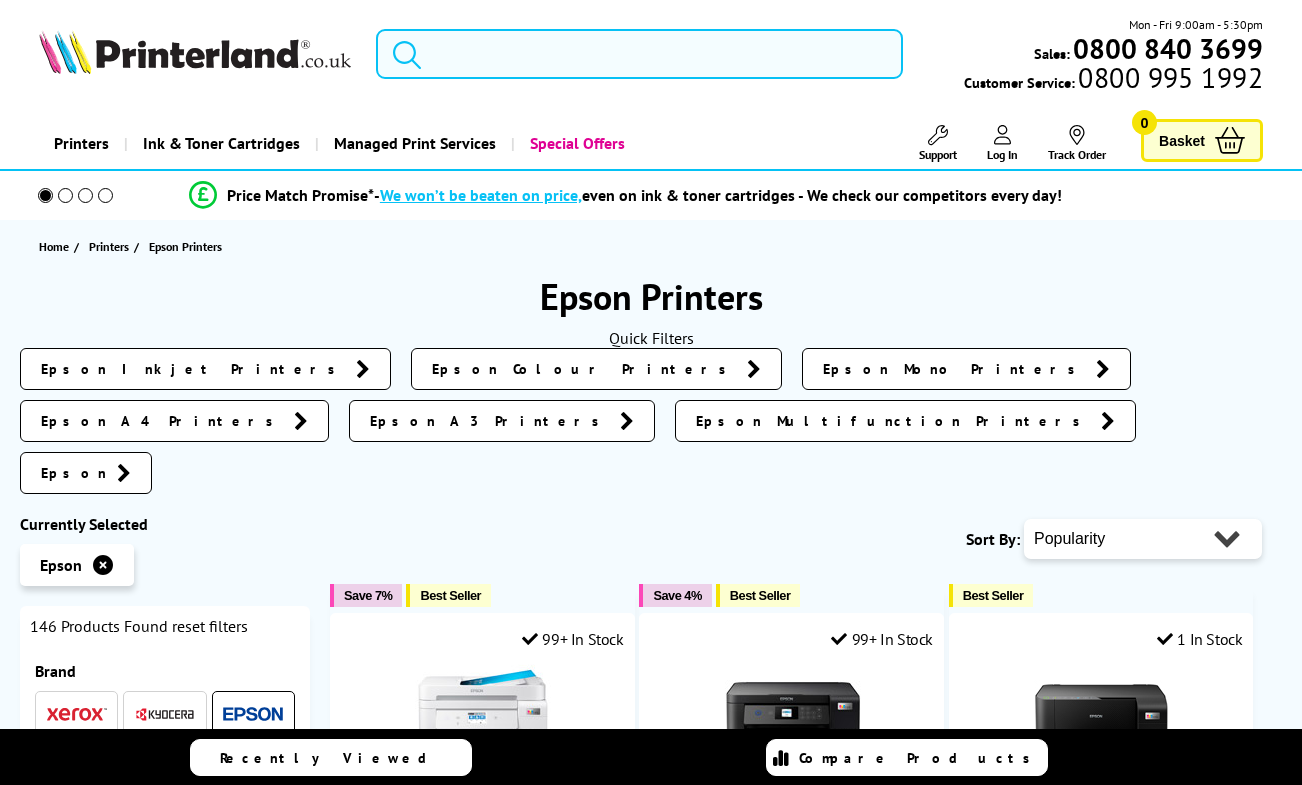 scroll, scrollTop: 0, scrollLeft: 0, axis: both 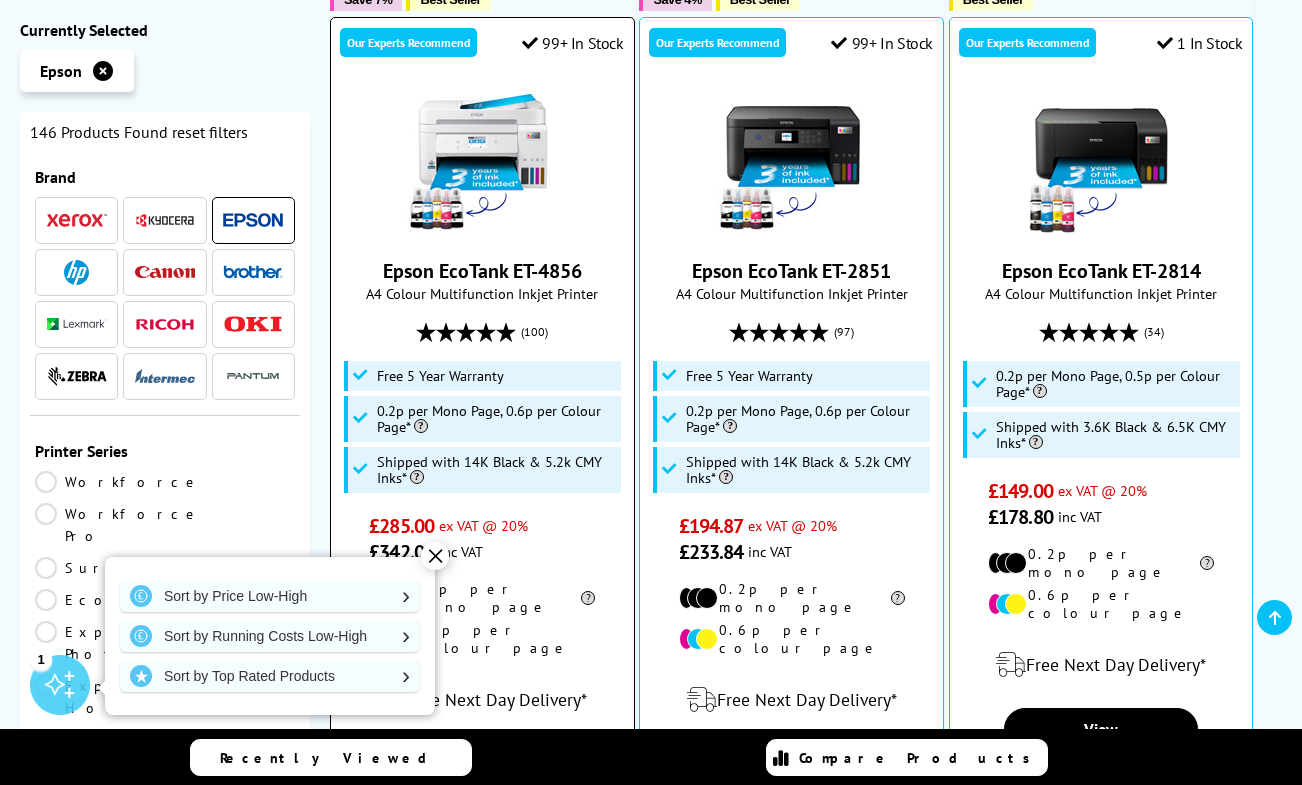 click at bounding box center [482, 163] 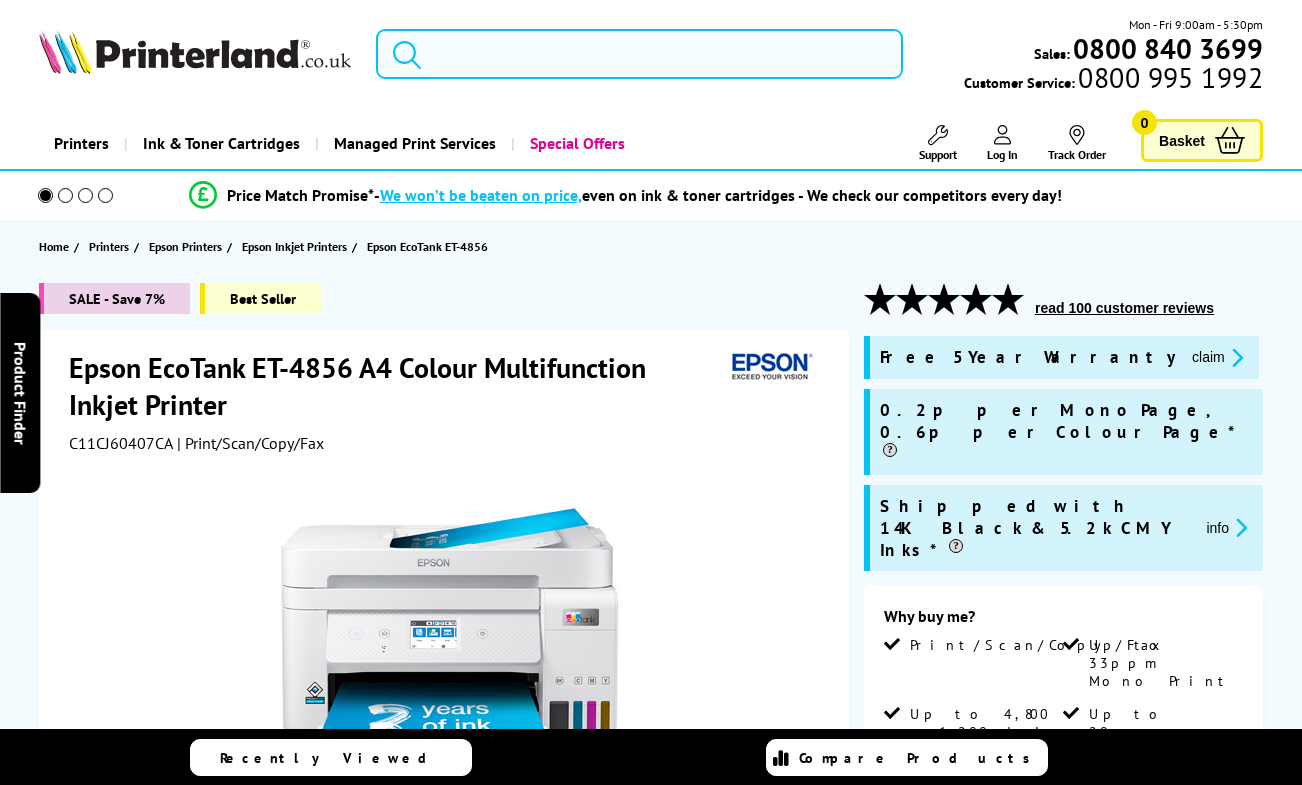 scroll, scrollTop: 0, scrollLeft: 0, axis: both 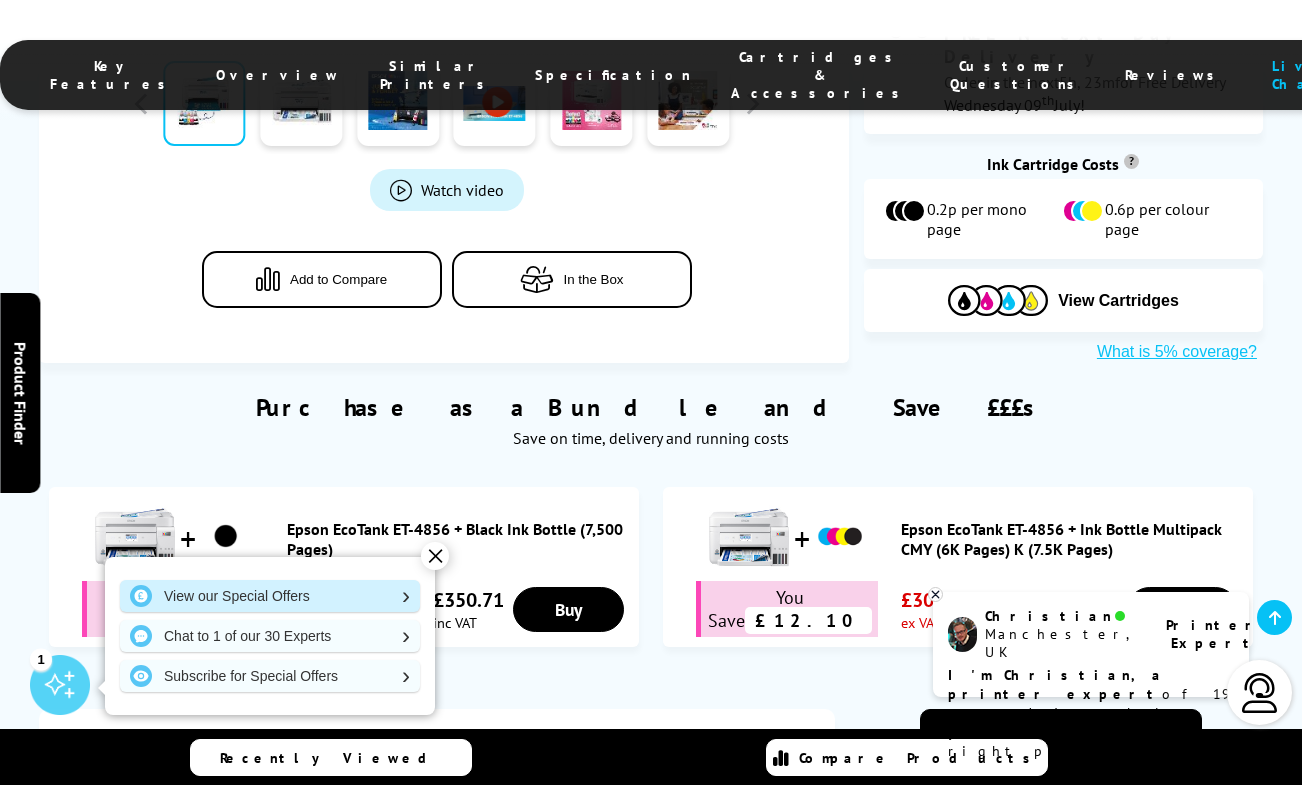 click on "View our Special Offers" at bounding box center [270, 596] 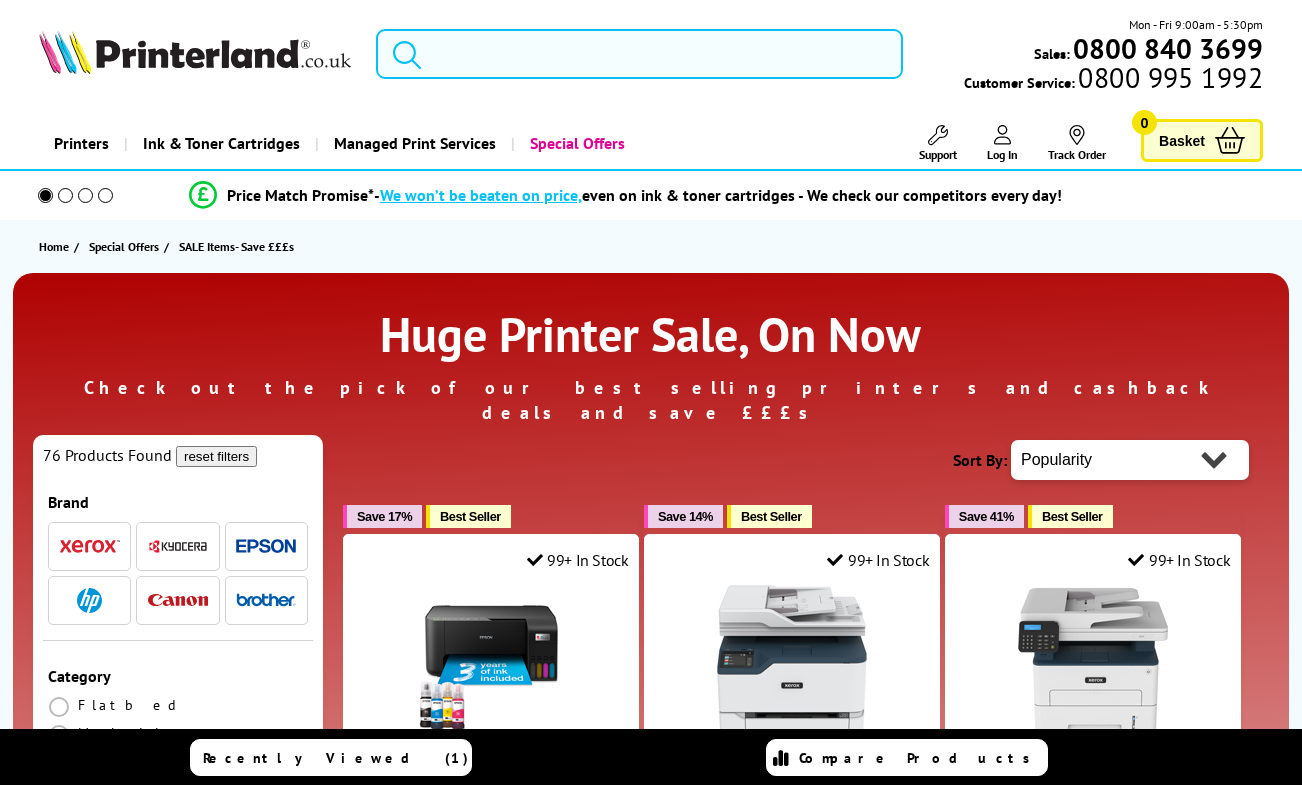 scroll, scrollTop: 0, scrollLeft: 0, axis: both 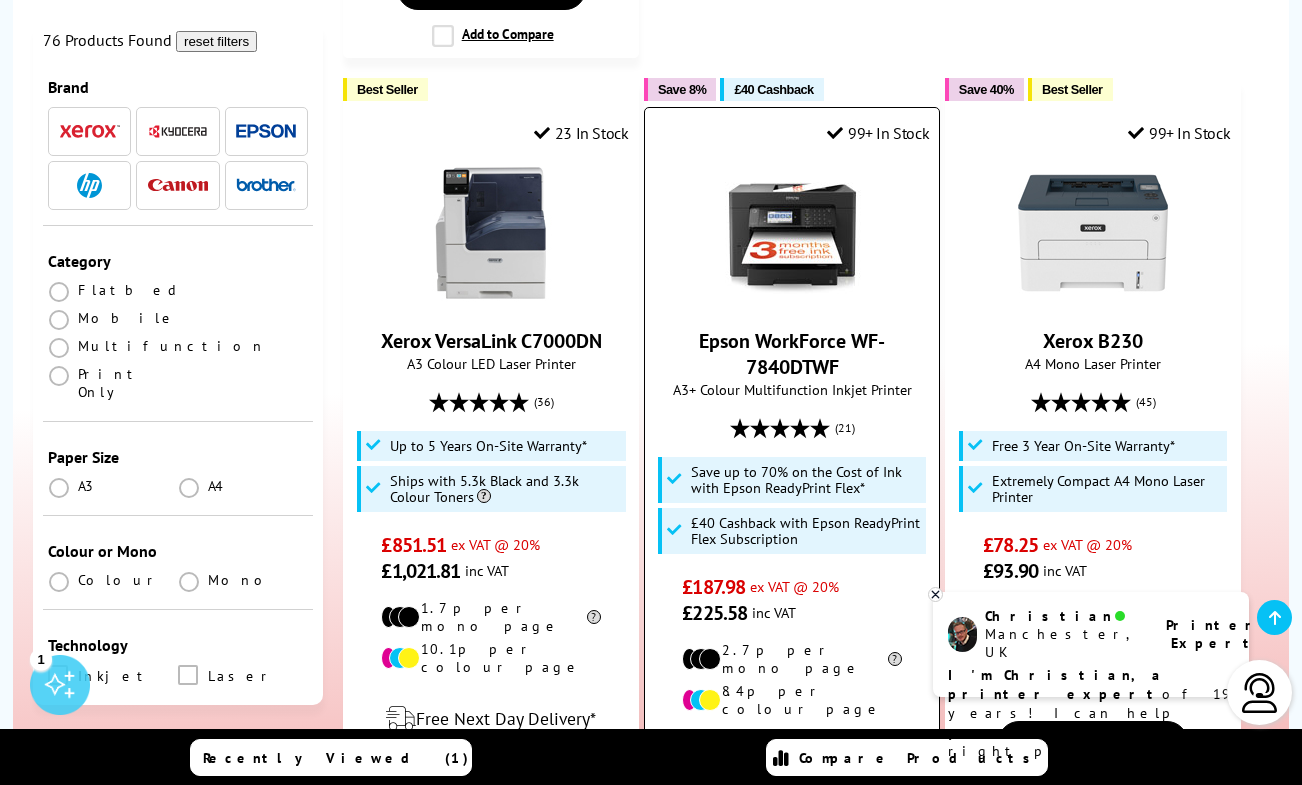 click on "Epson WorkForce WF-7840DTWF" at bounding box center [792, 354] 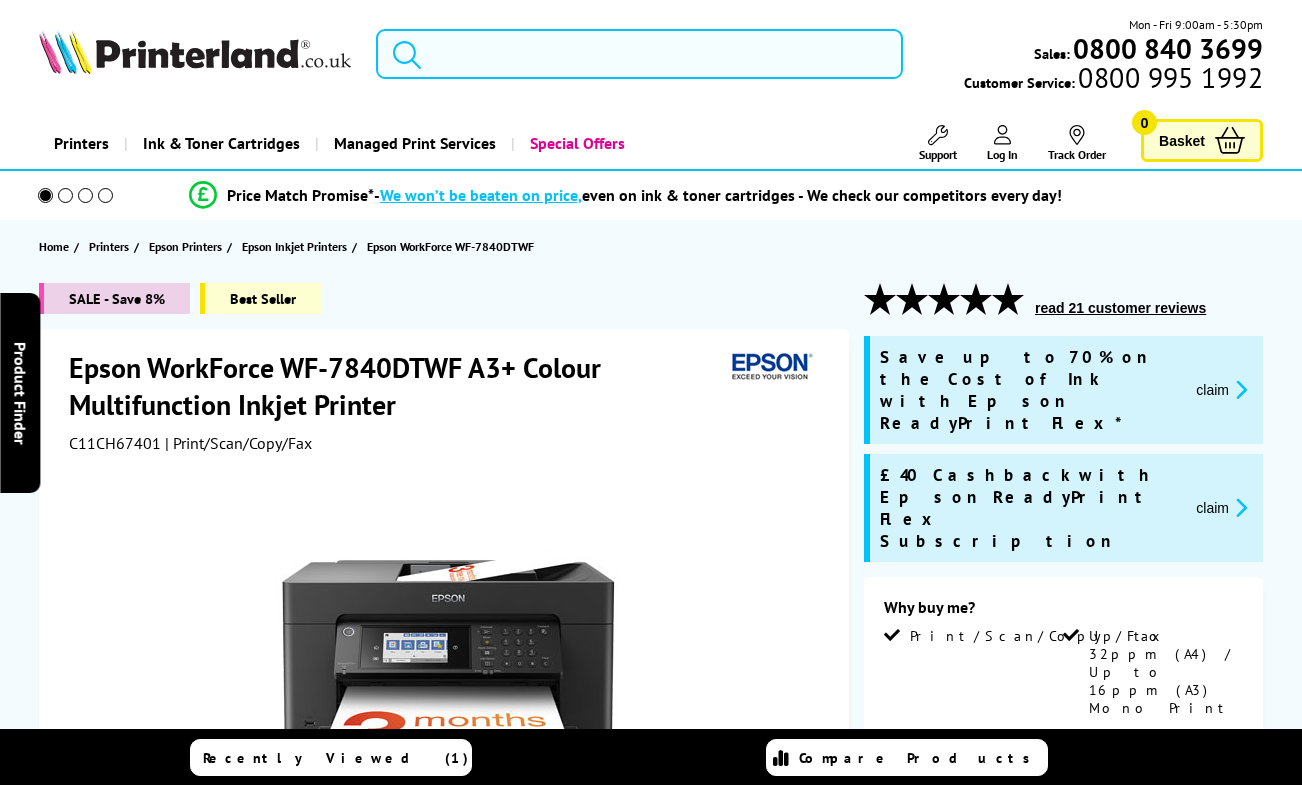 scroll, scrollTop: 0, scrollLeft: 0, axis: both 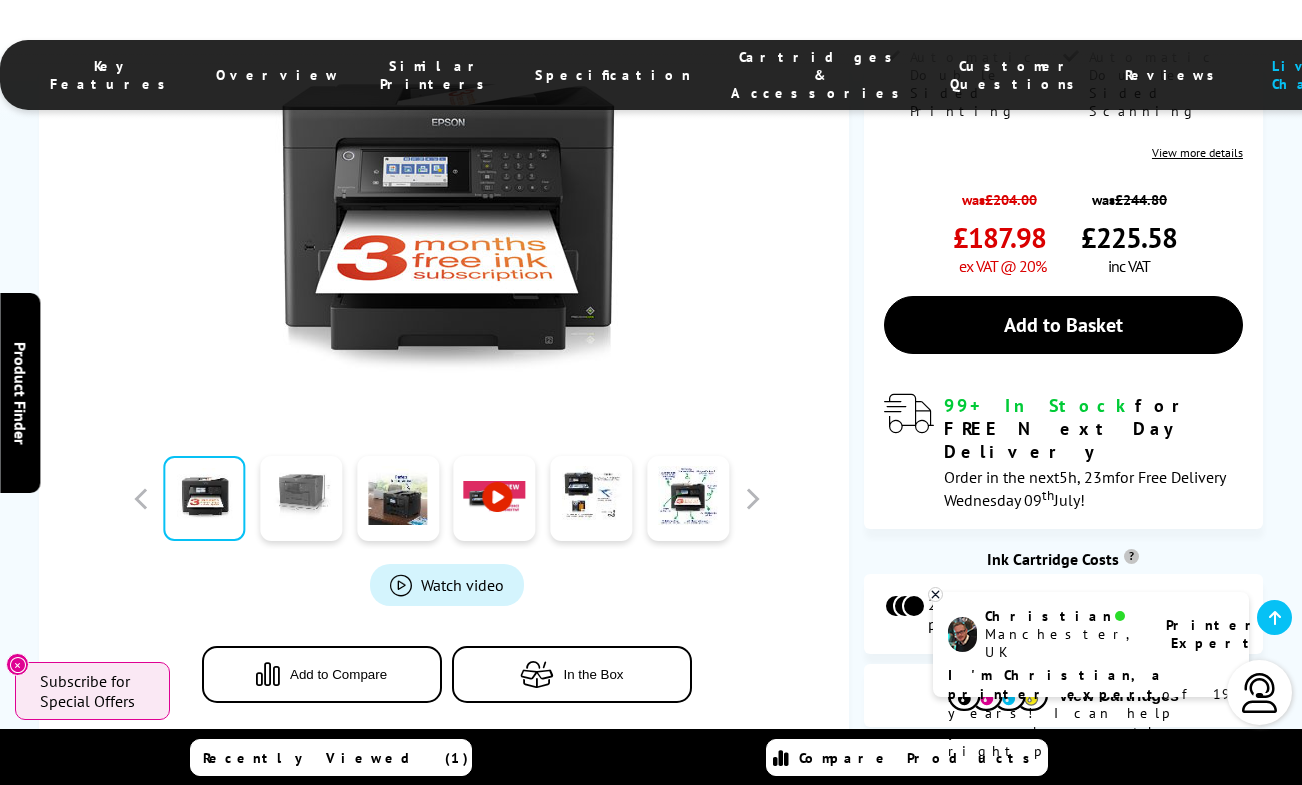 click at bounding box center [301, 498] 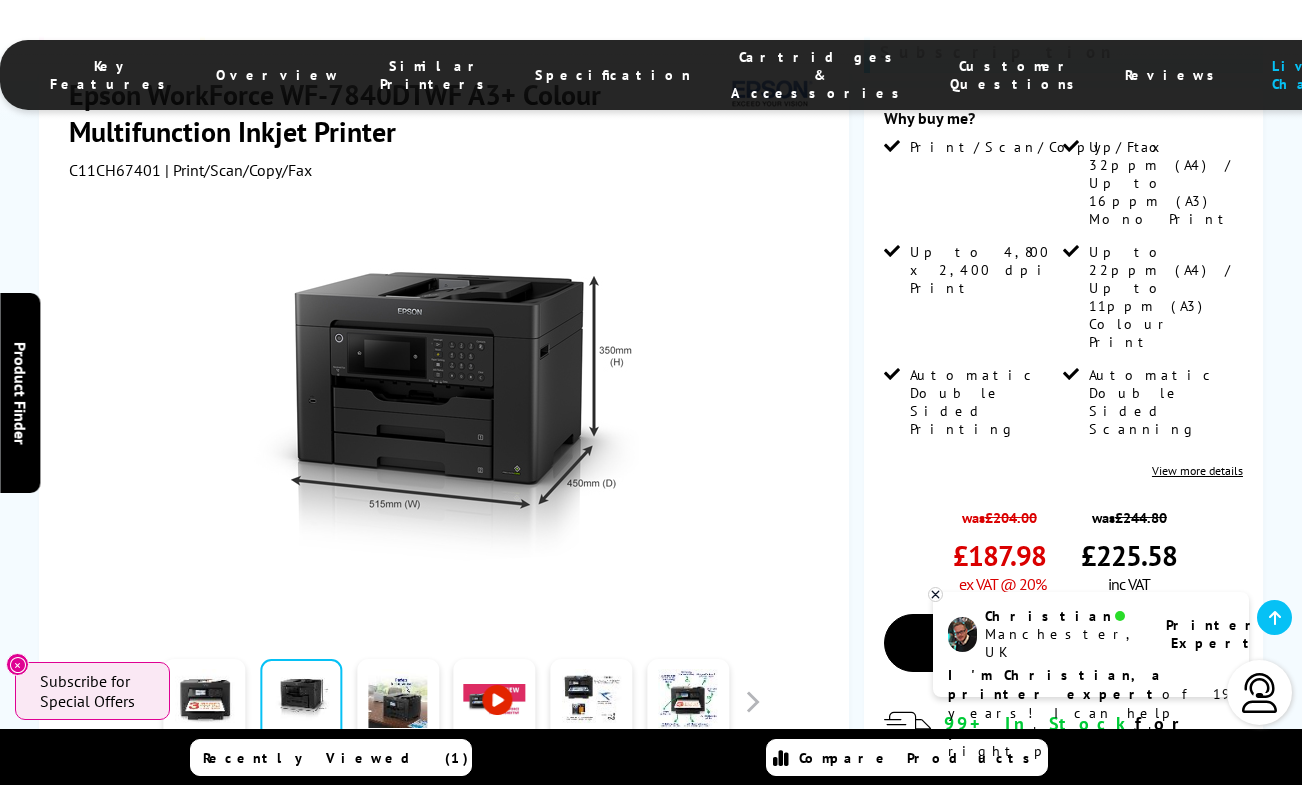 scroll, scrollTop: 496, scrollLeft: 0, axis: vertical 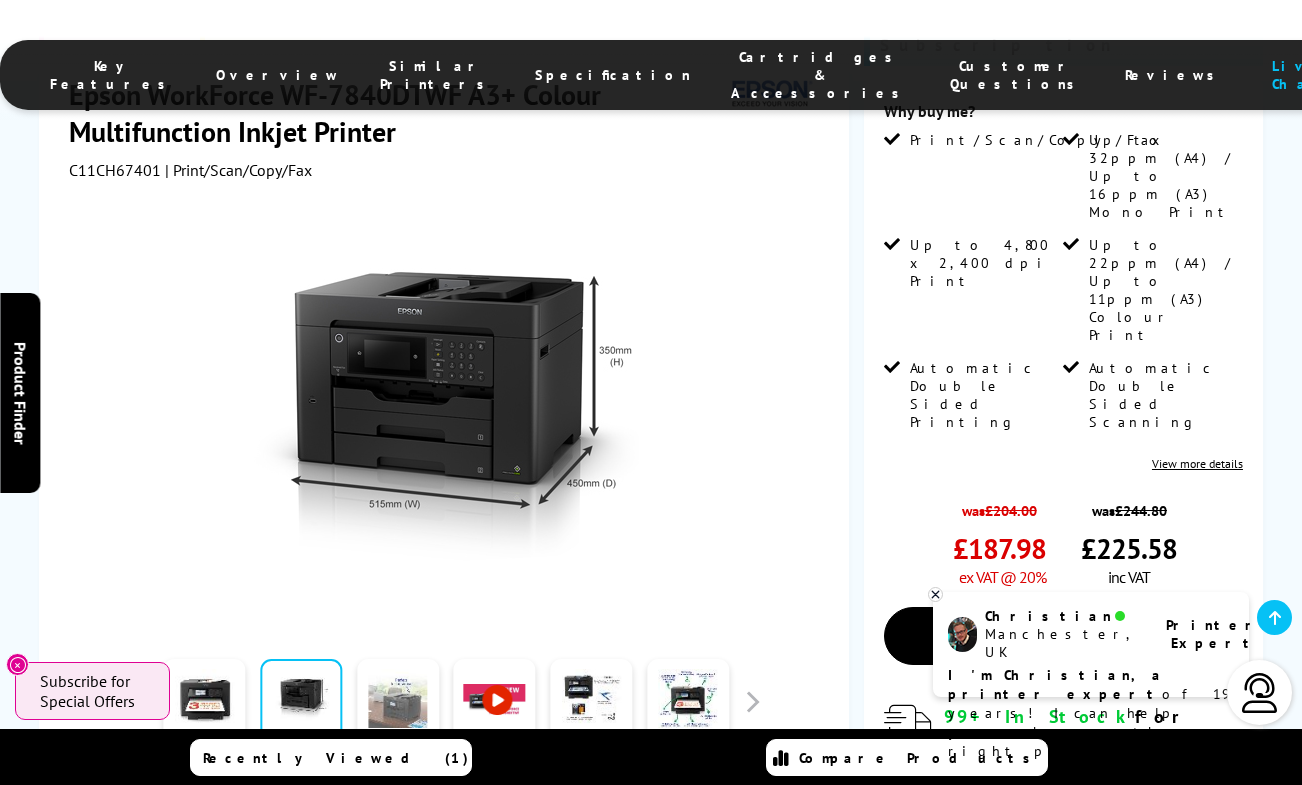 click at bounding box center [398, 702] 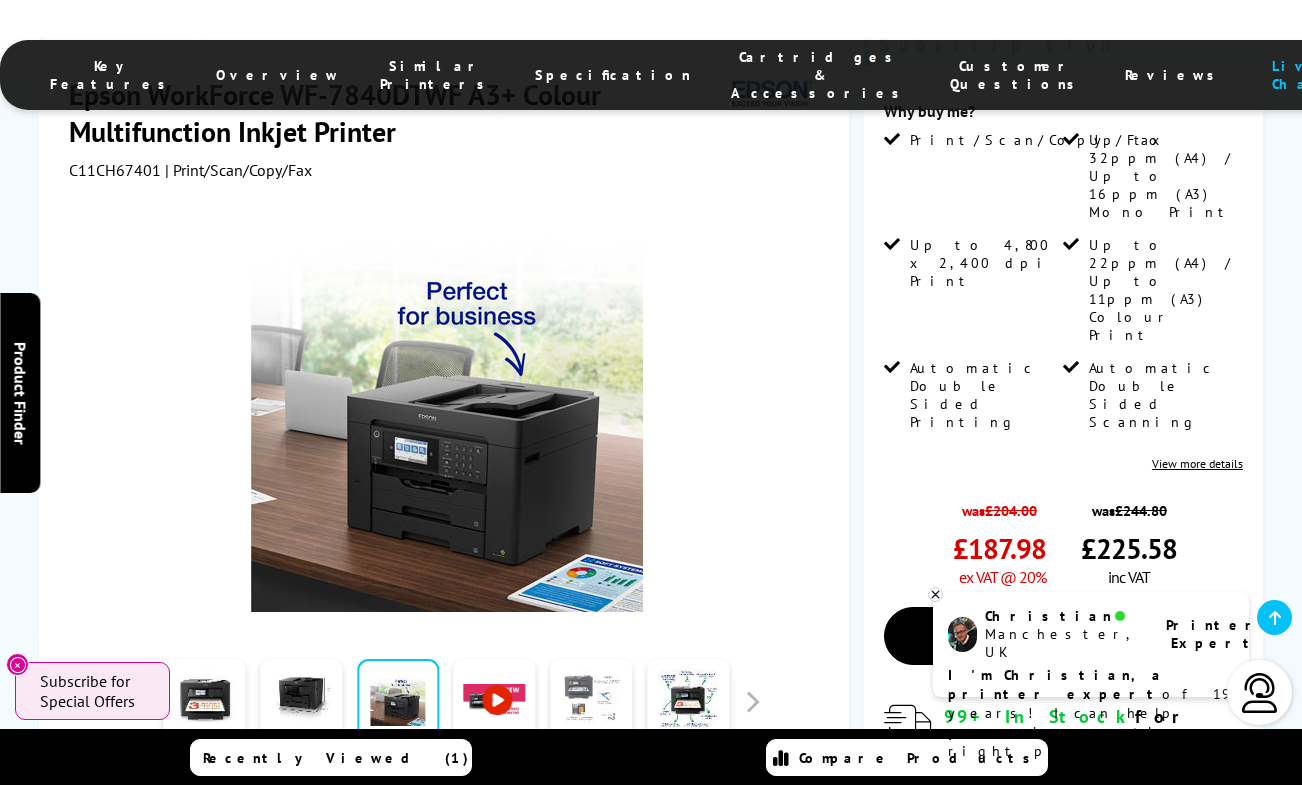 click at bounding box center (591, 702) 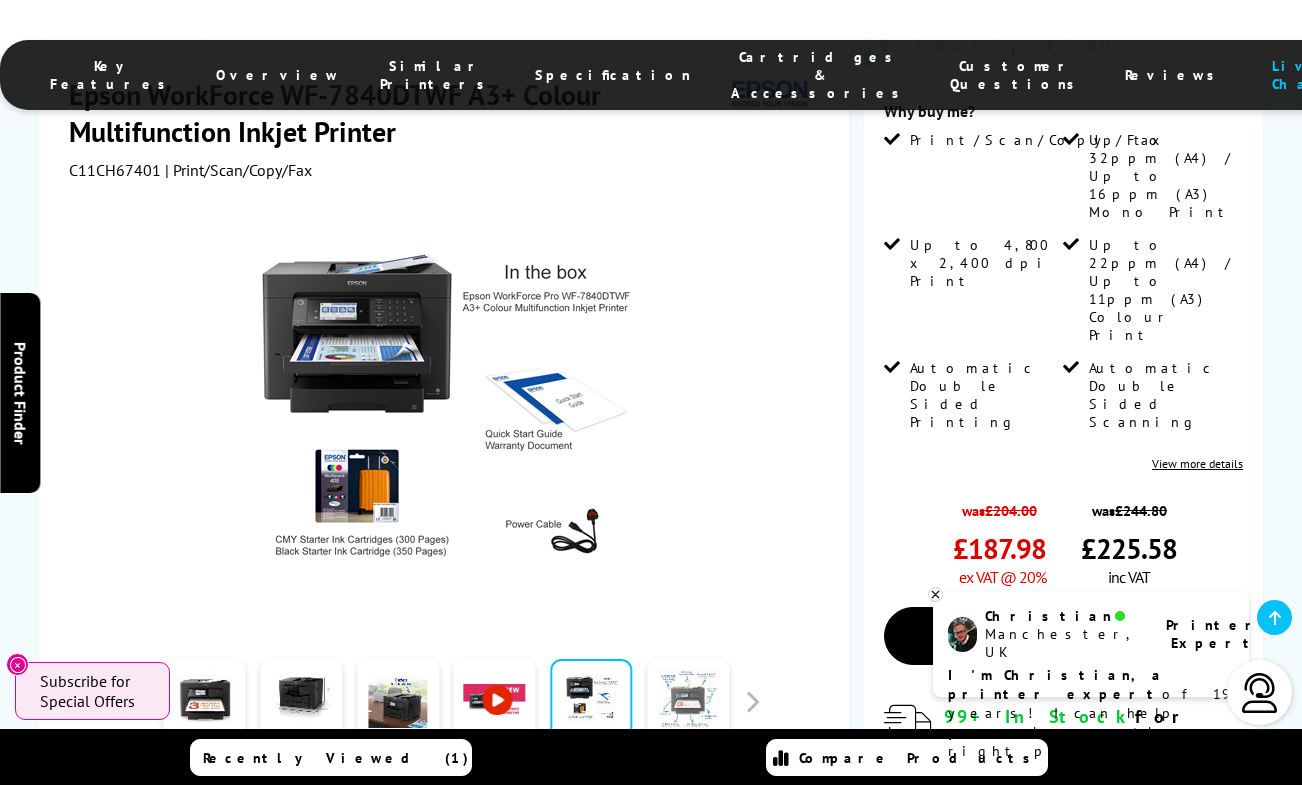click at bounding box center (688, 702) 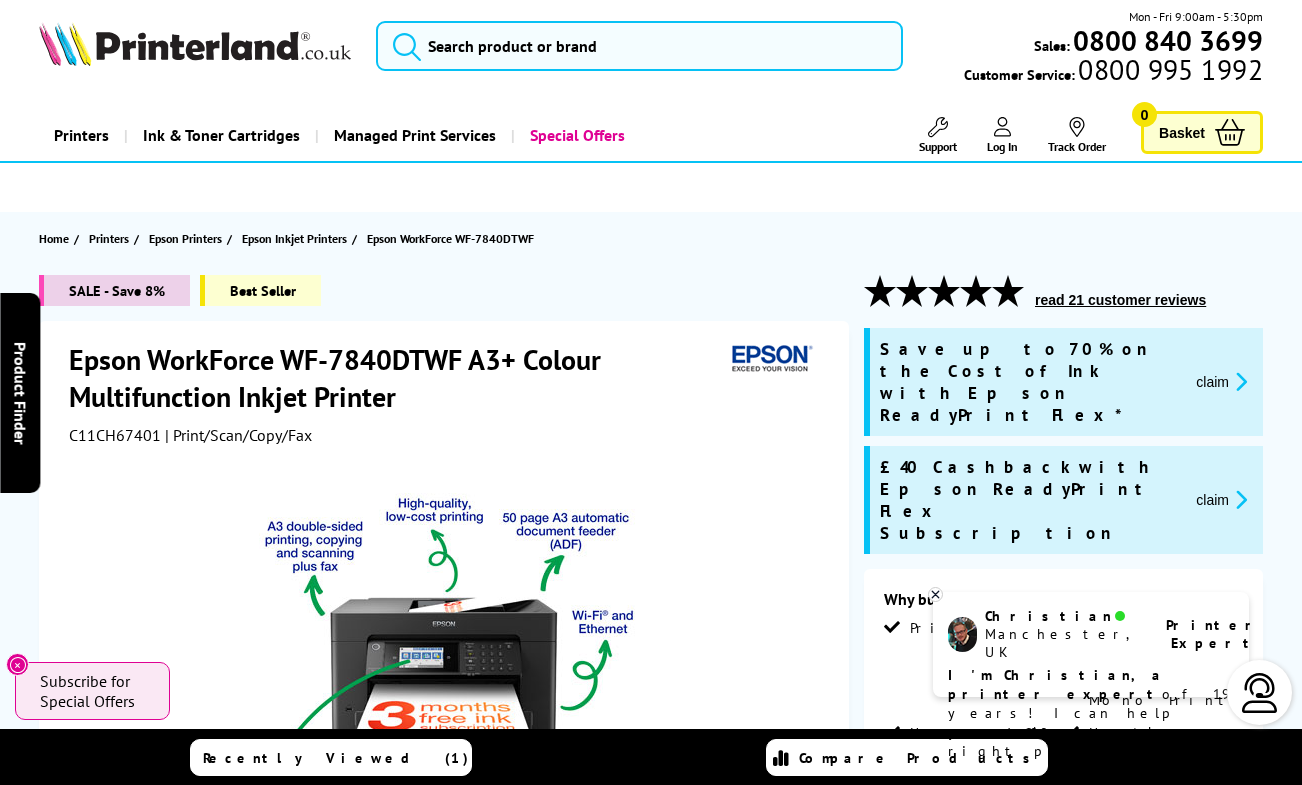 scroll, scrollTop: 0, scrollLeft: 0, axis: both 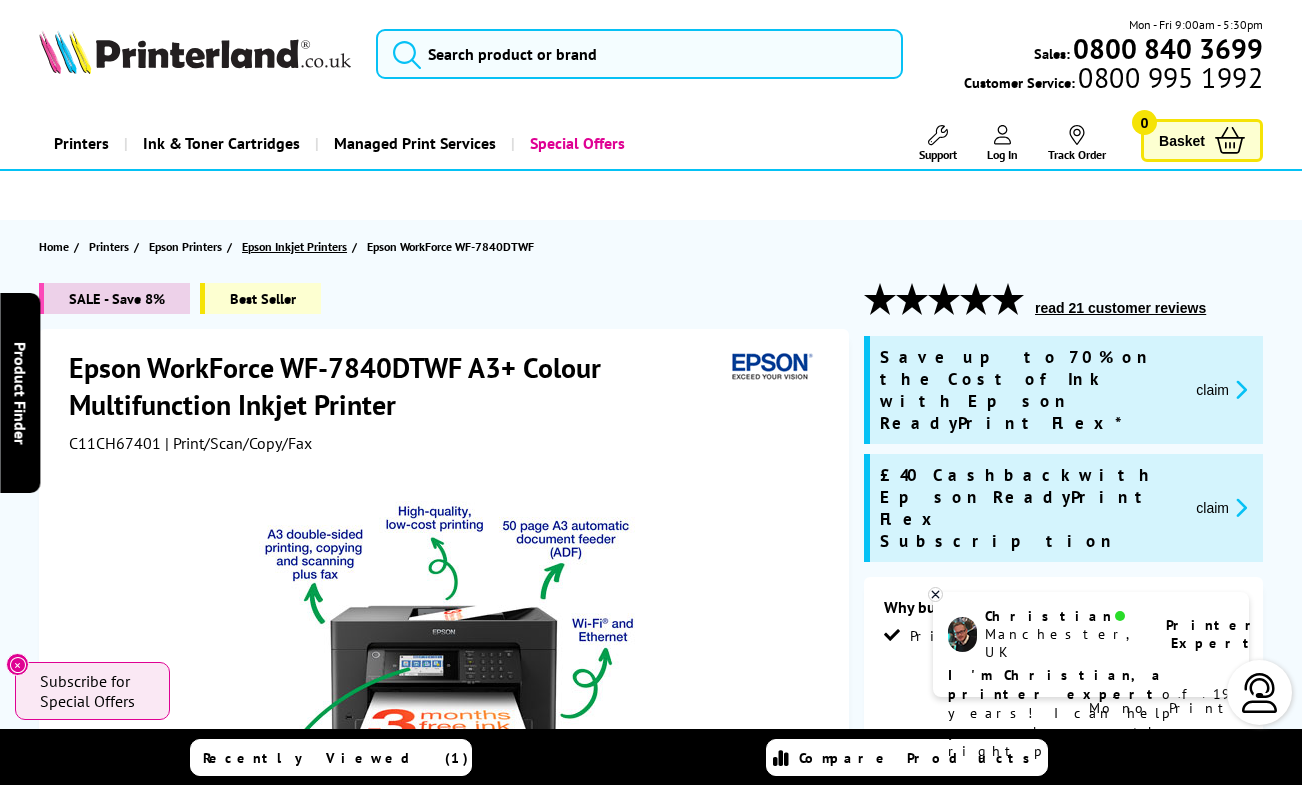 click on "Epson Inkjet Printers" at bounding box center [294, 246] 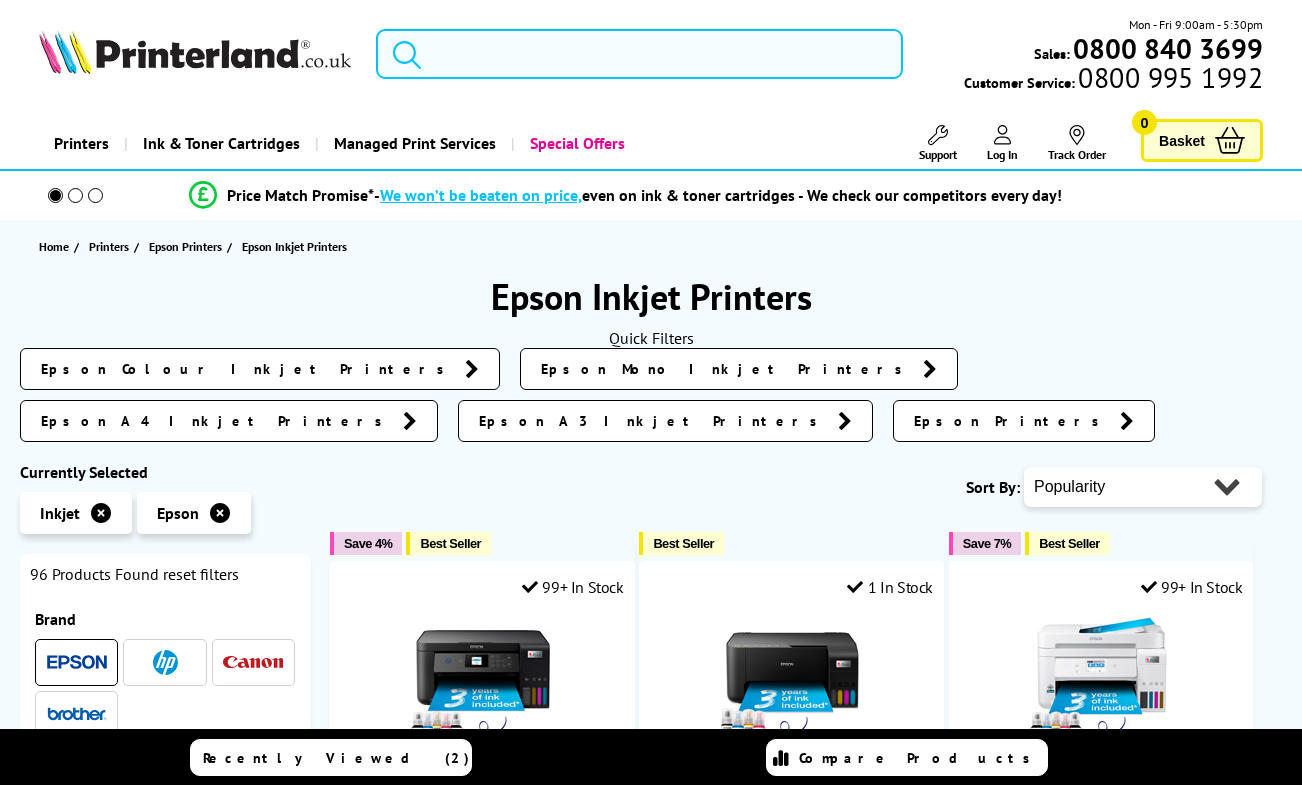 scroll, scrollTop: 0, scrollLeft: 0, axis: both 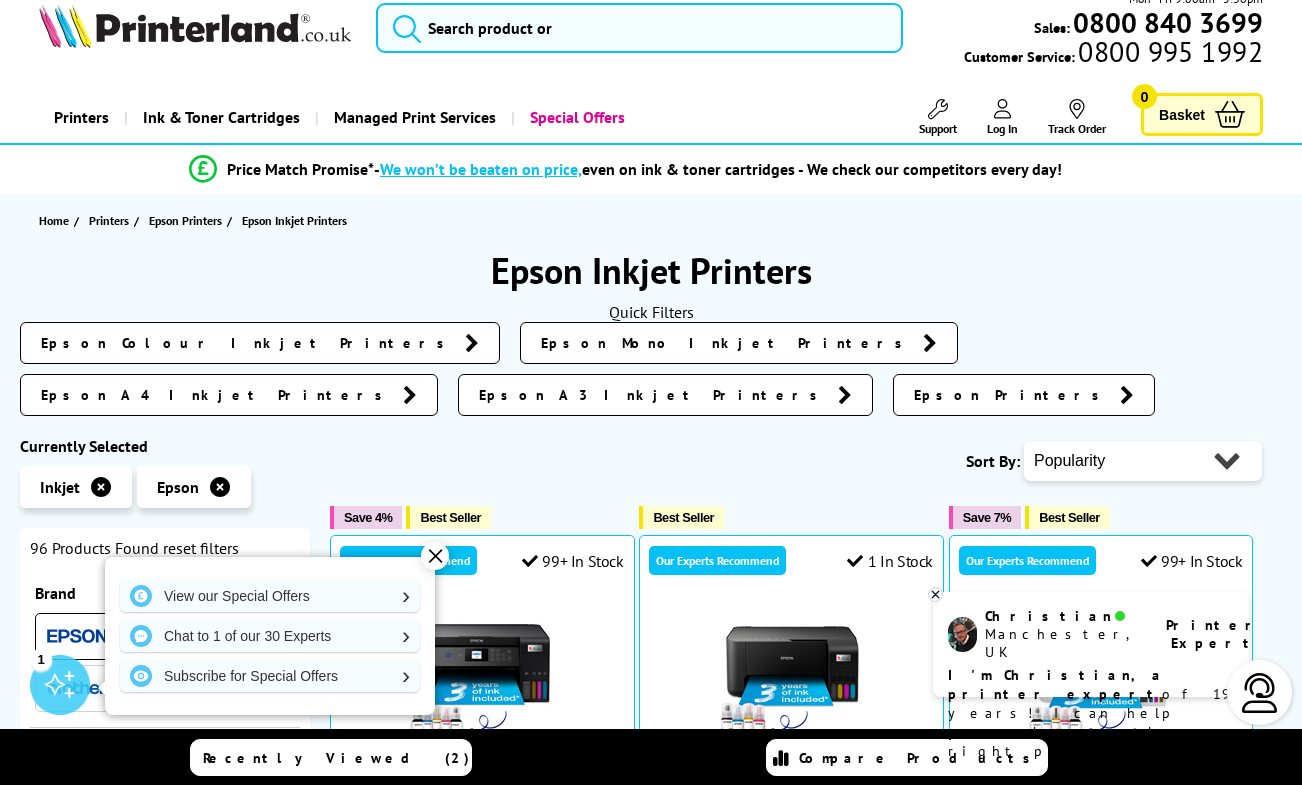 click on "Epson A4 Inkjet Printers" at bounding box center [229, 395] 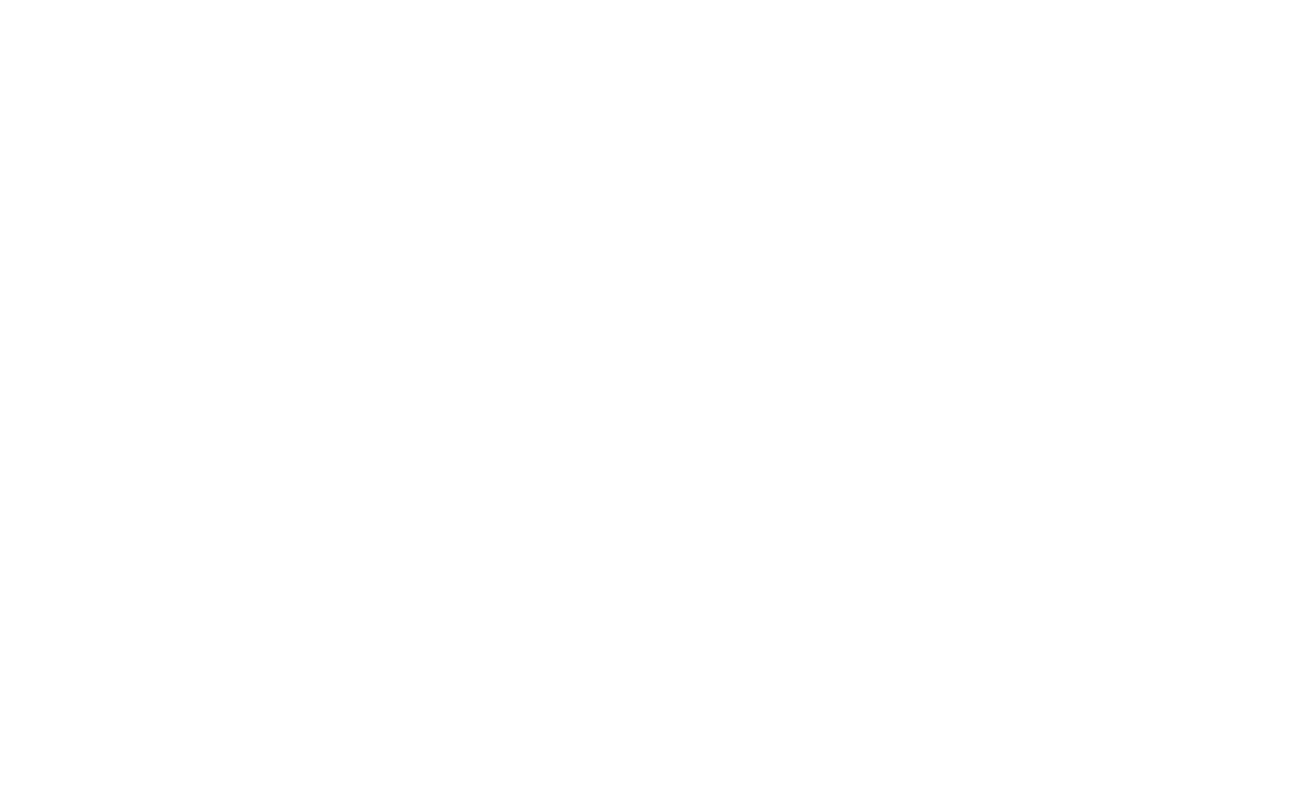 scroll, scrollTop: 0, scrollLeft: 0, axis: both 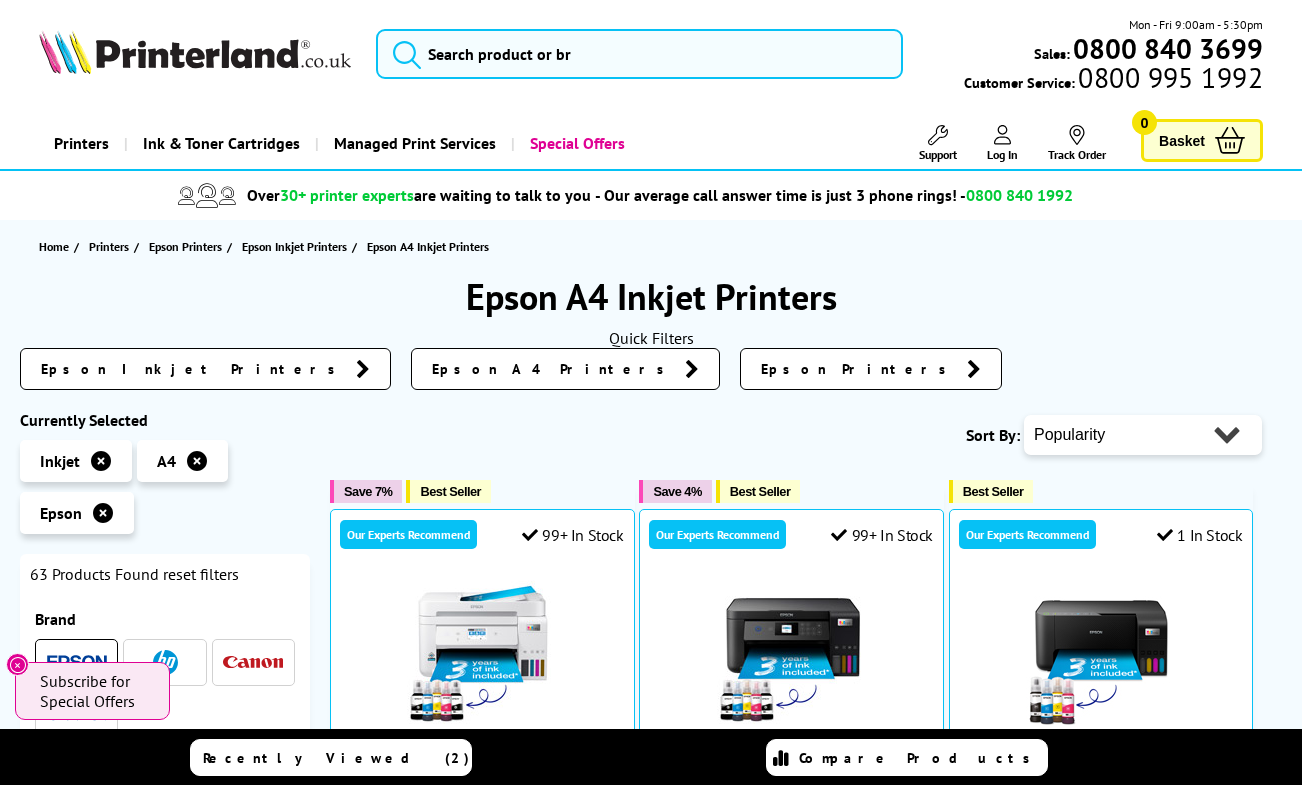 click on "Popularity
Rating
Price - Low to High
Price - High to Low
Running Costs - Low to High
Size - Small to Large" at bounding box center [1143, 435] 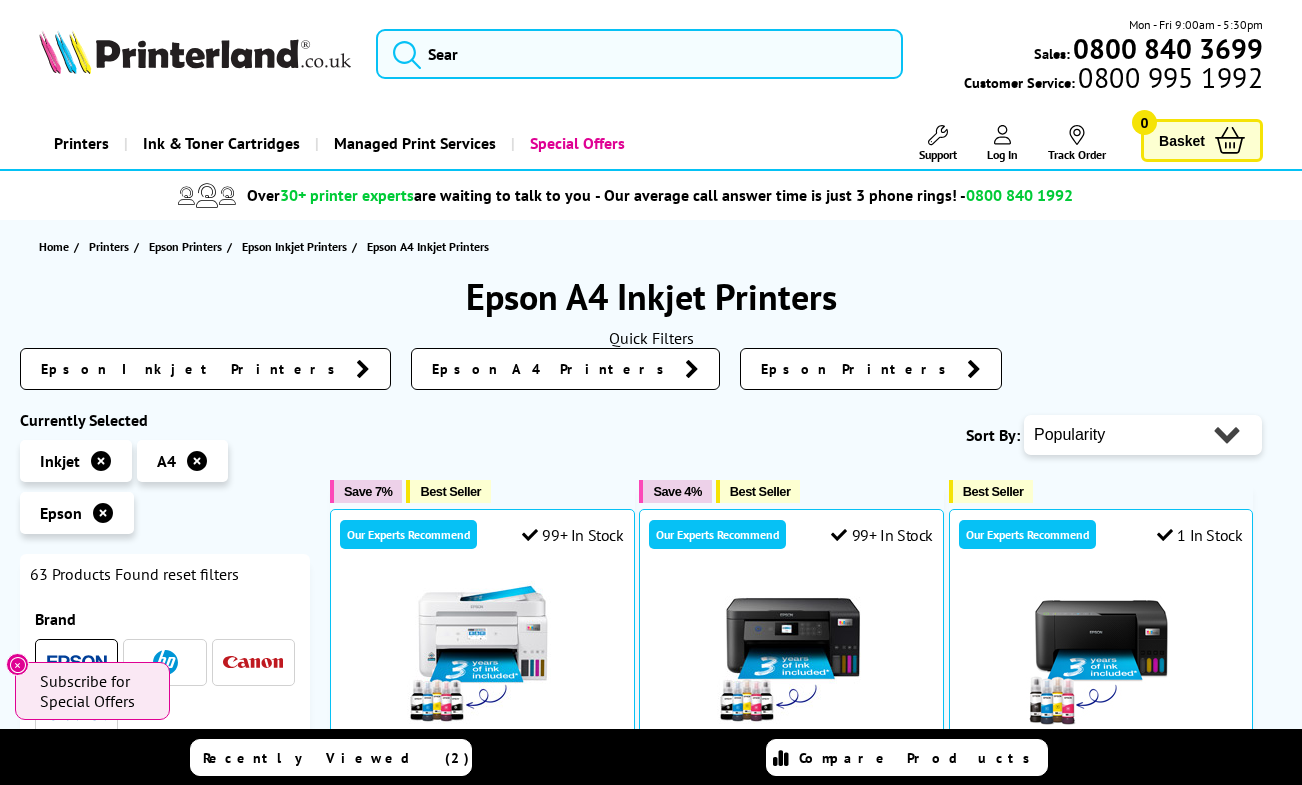 select on "Price Ascending" 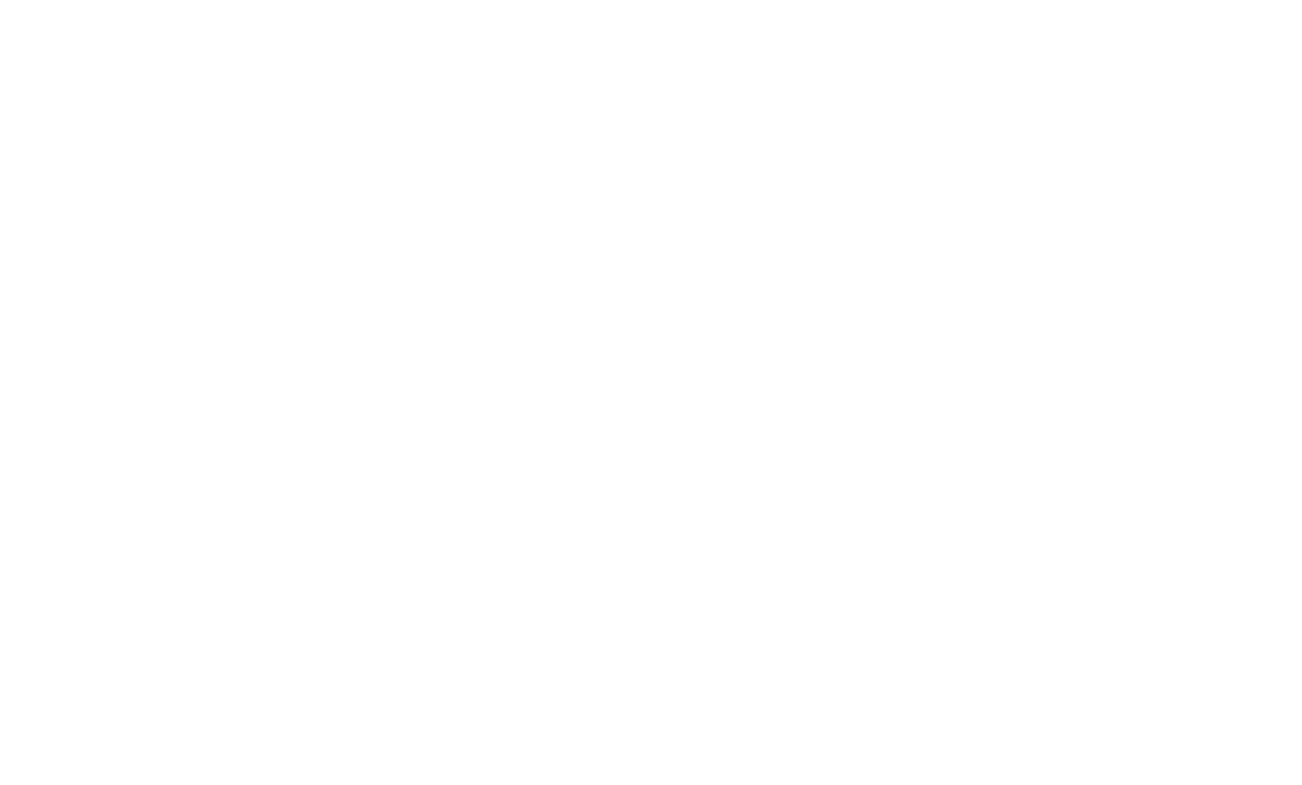 scroll, scrollTop: 0, scrollLeft: 0, axis: both 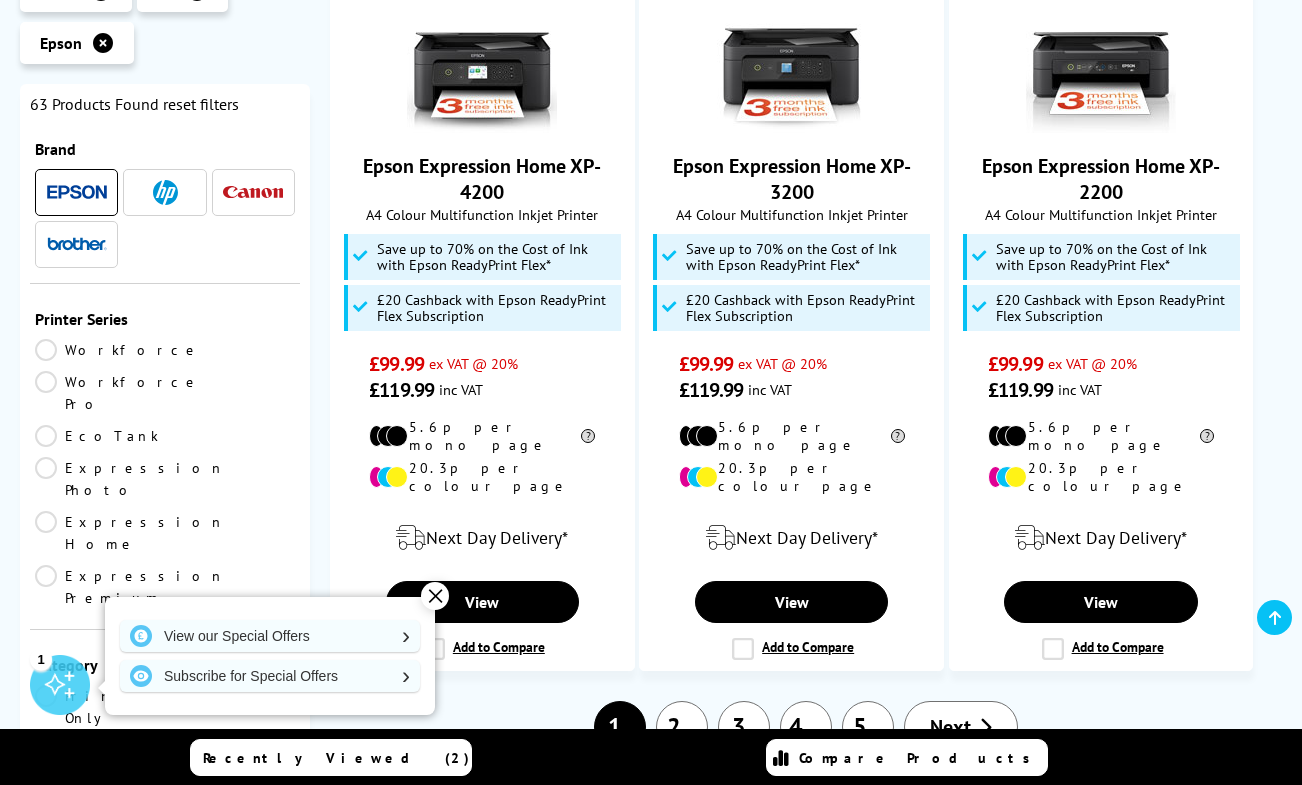 click at bounding box center (985, 727) 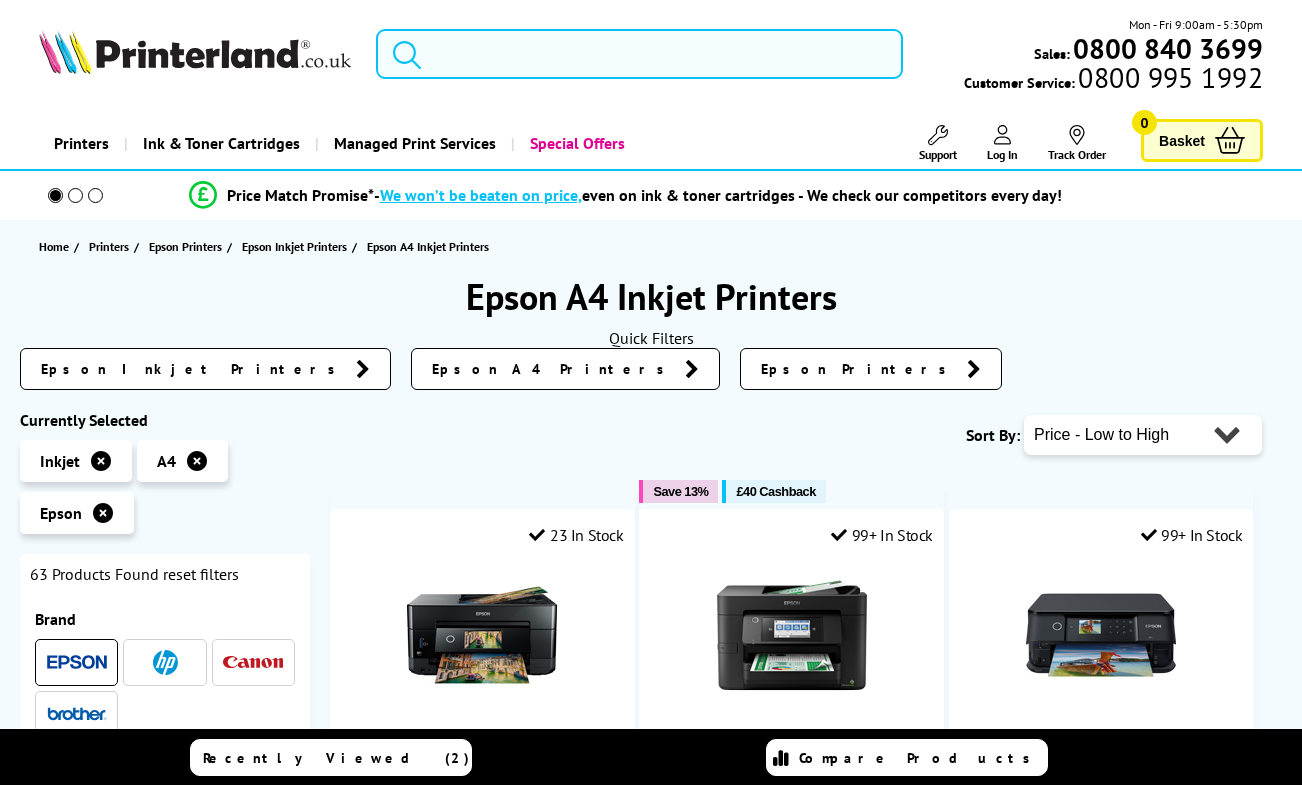 scroll, scrollTop: 0, scrollLeft: 0, axis: both 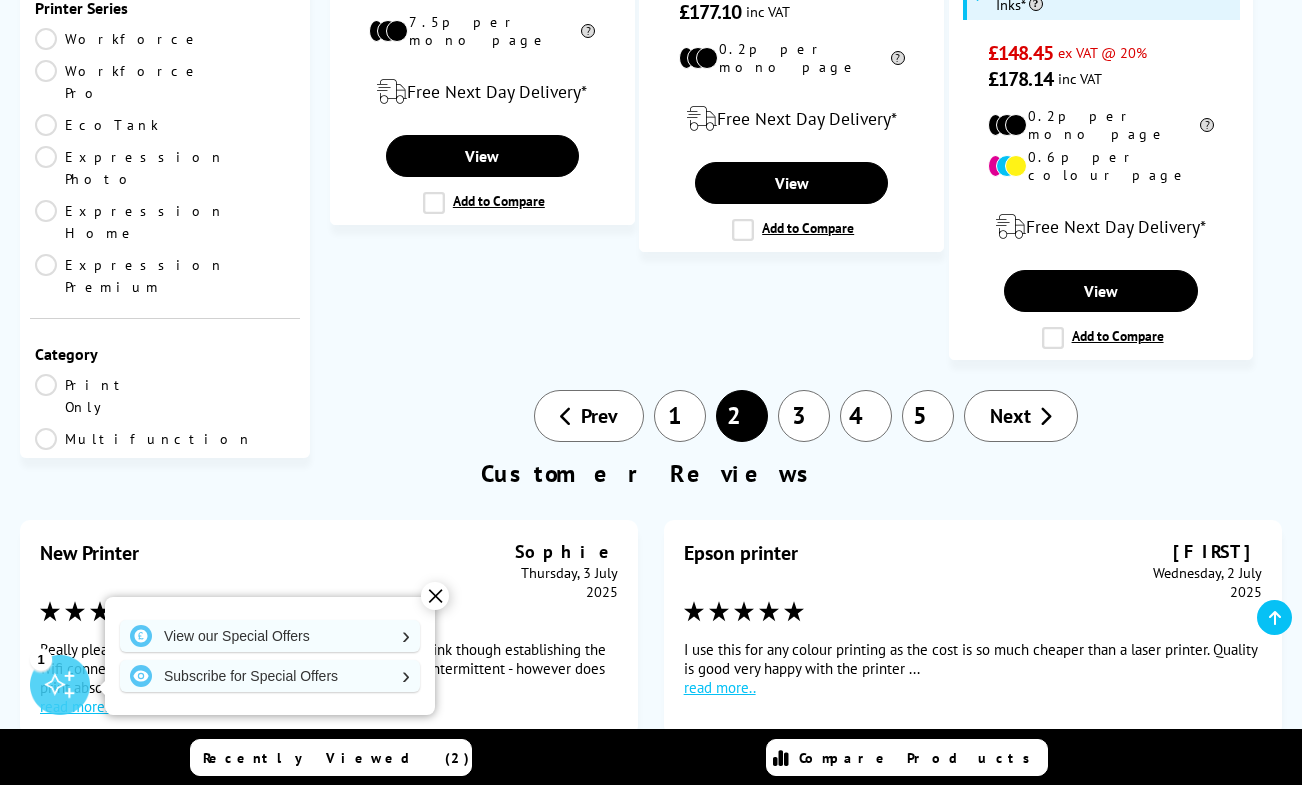 click on "3" at bounding box center [804, 416] 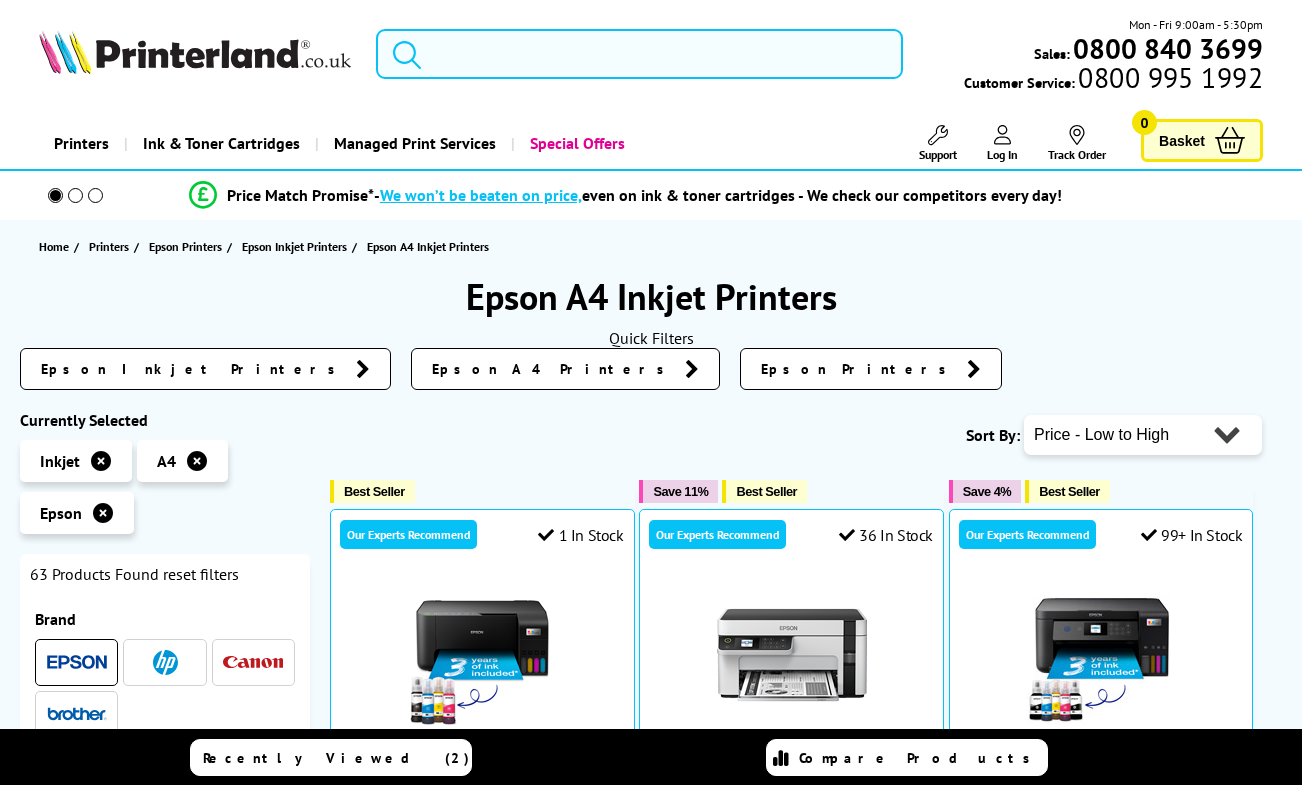 scroll, scrollTop: 0, scrollLeft: 0, axis: both 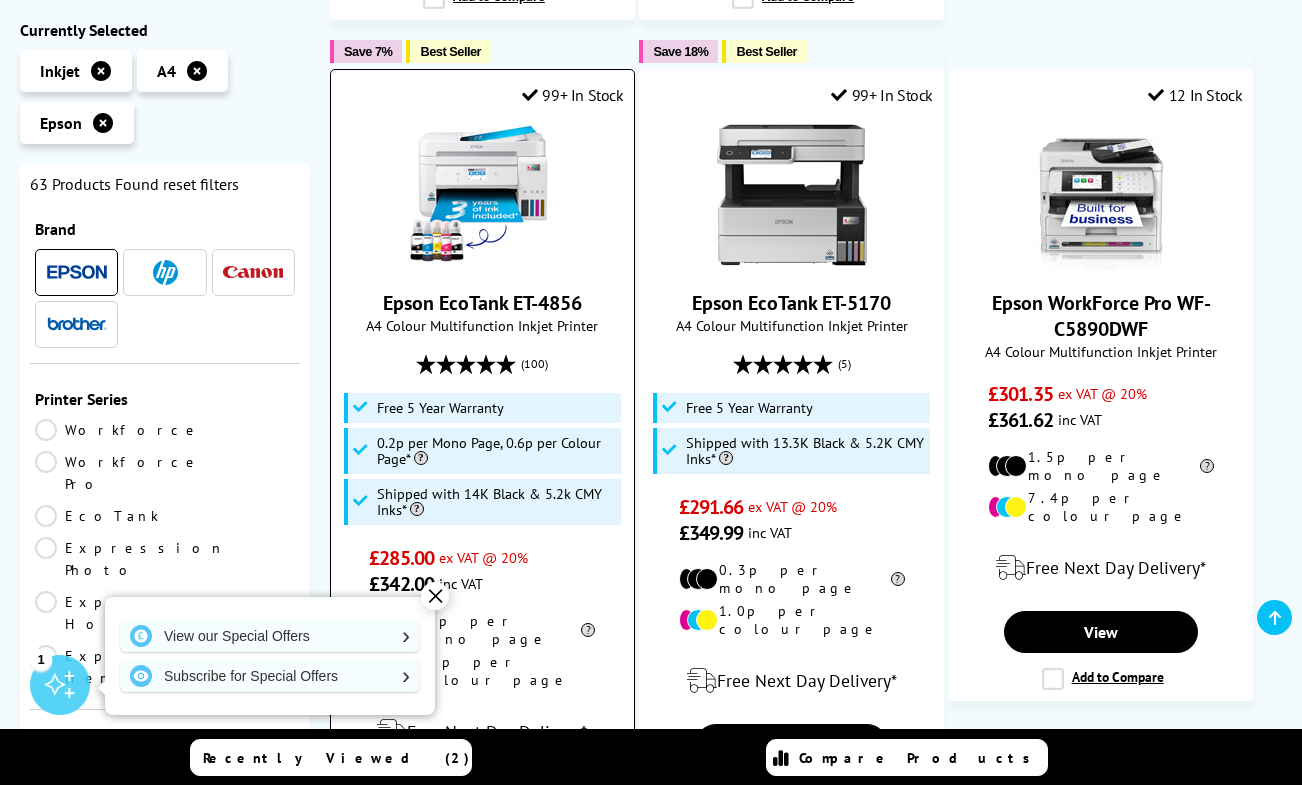 click at bounding box center (482, 195) 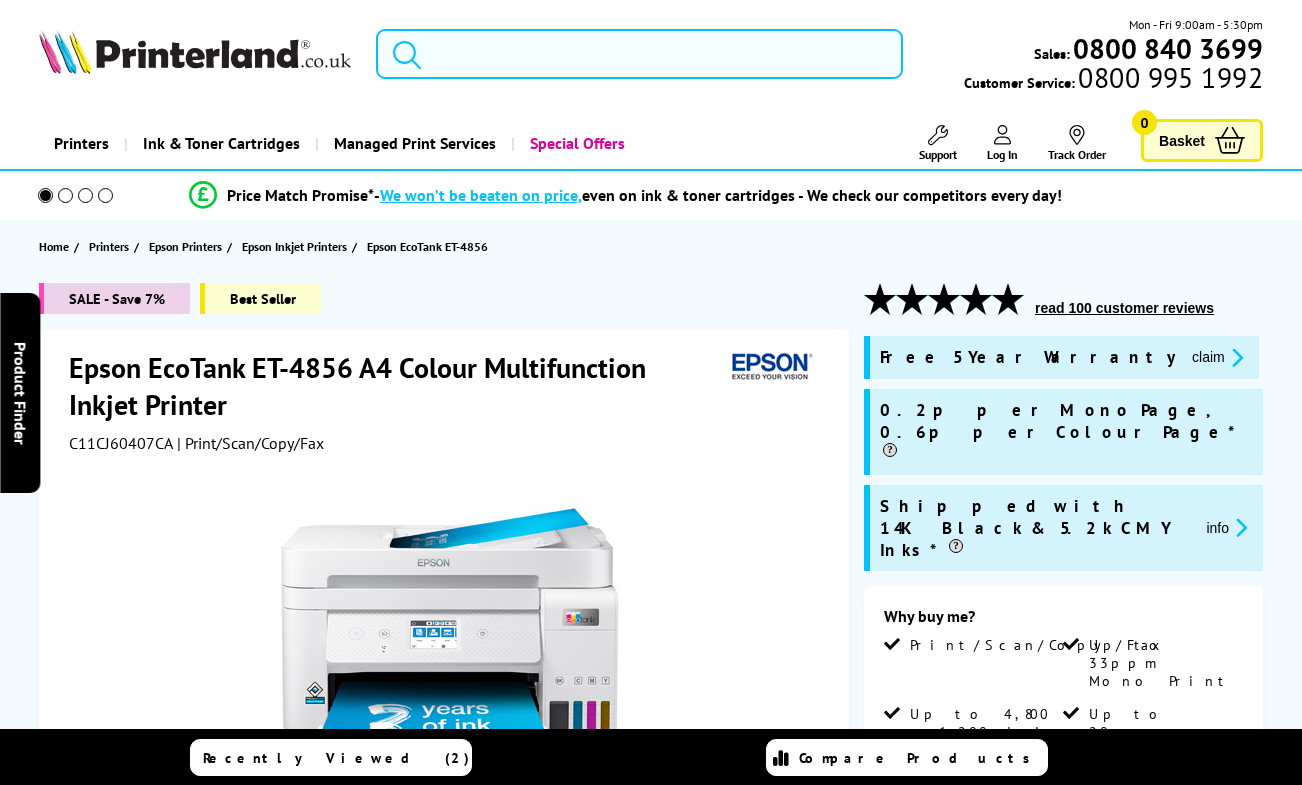 scroll, scrollTop: 0, scrollLeft: 0, axis: both 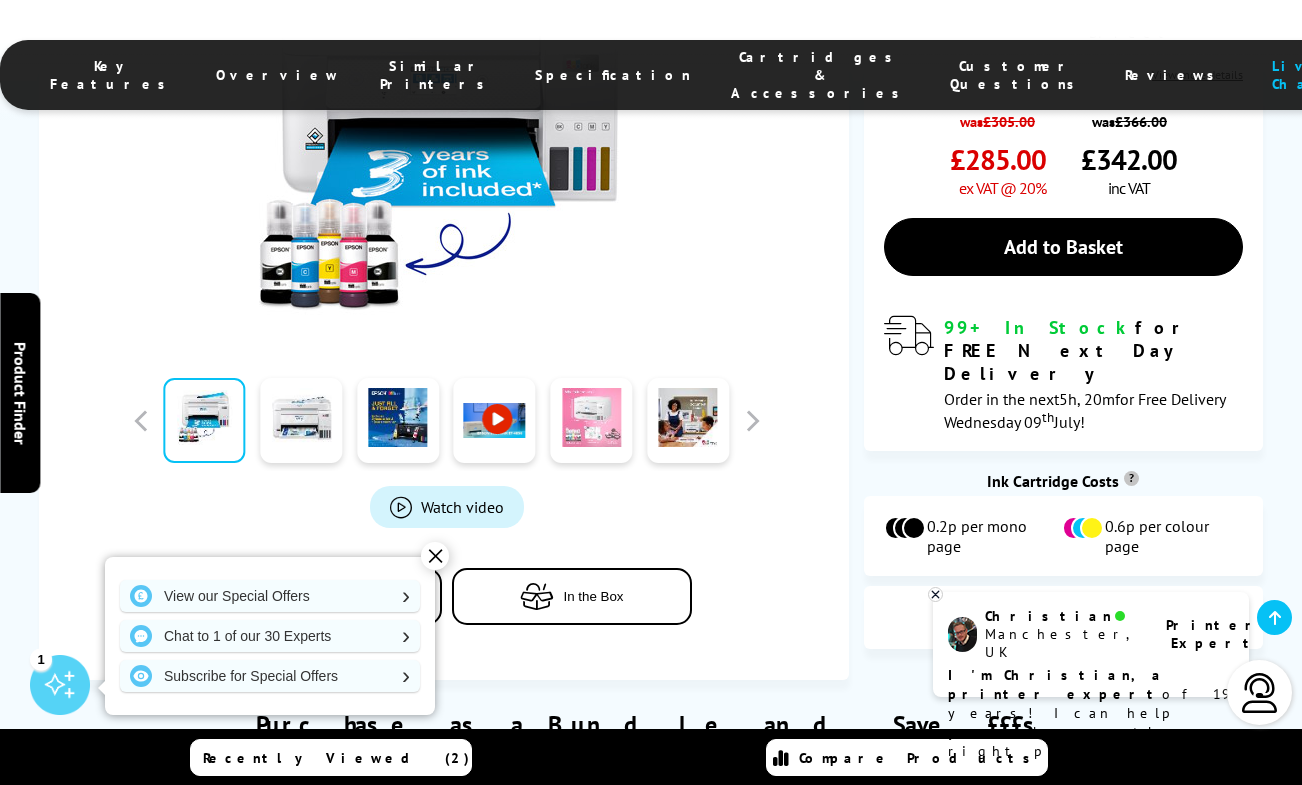 click at bounding box center (591, 420) 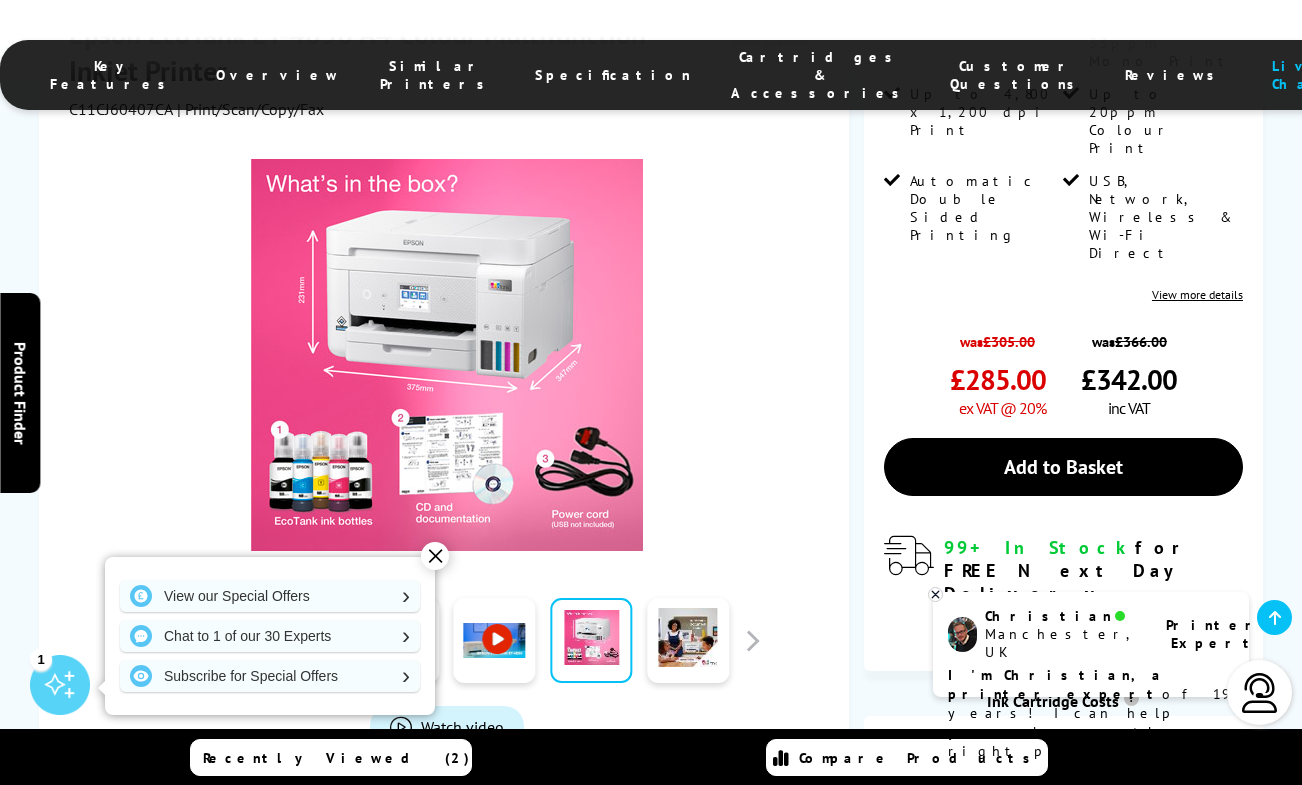 scroll, scrollTop: 503, scrollLeft: 0, axis: vertical 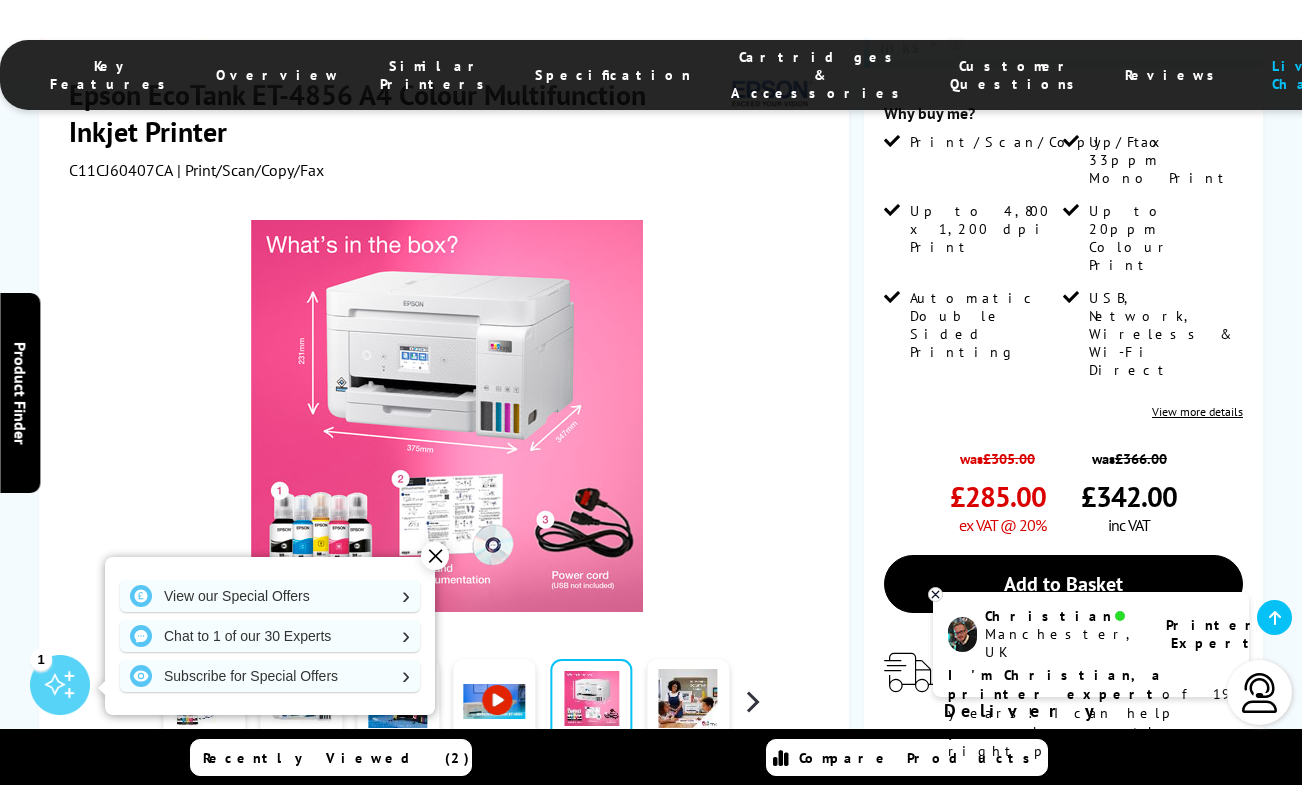 click at bounding box center (752, 702) 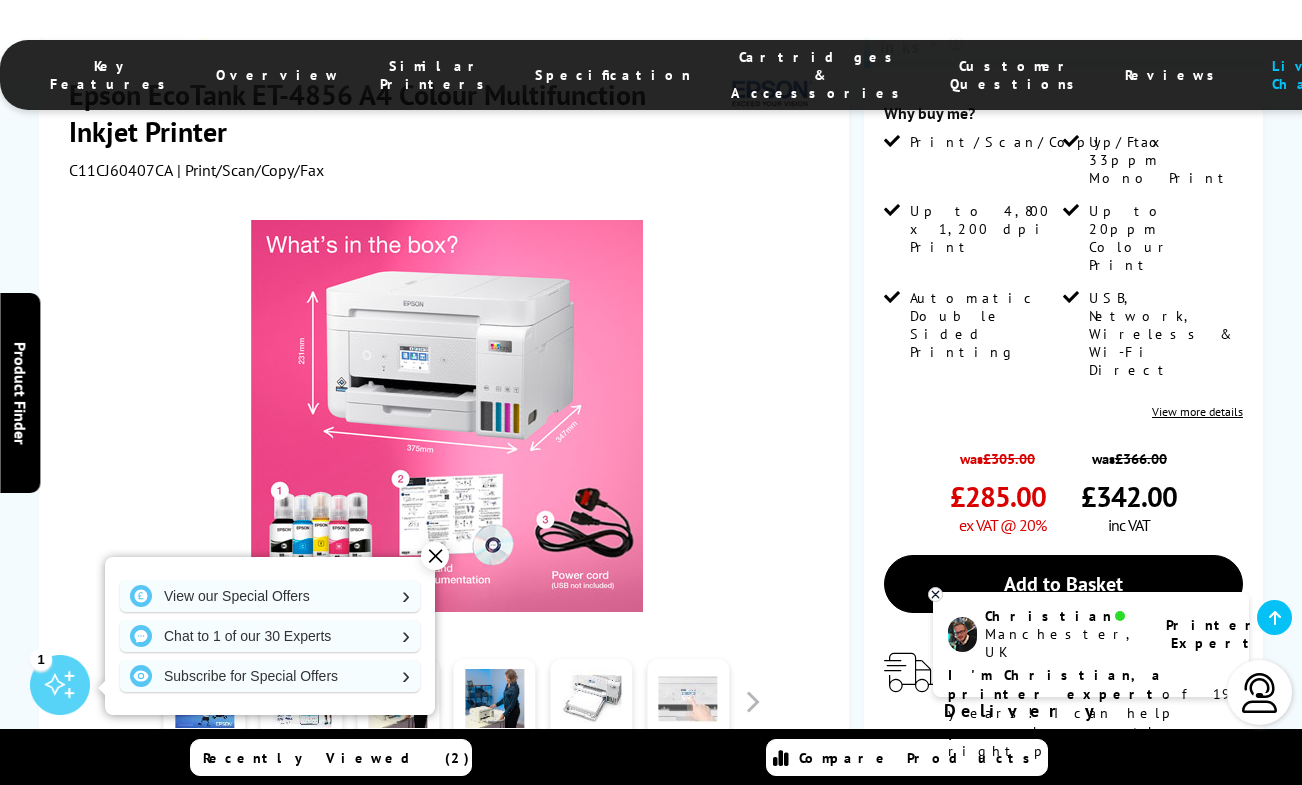 click at bounding box center (688, 702) 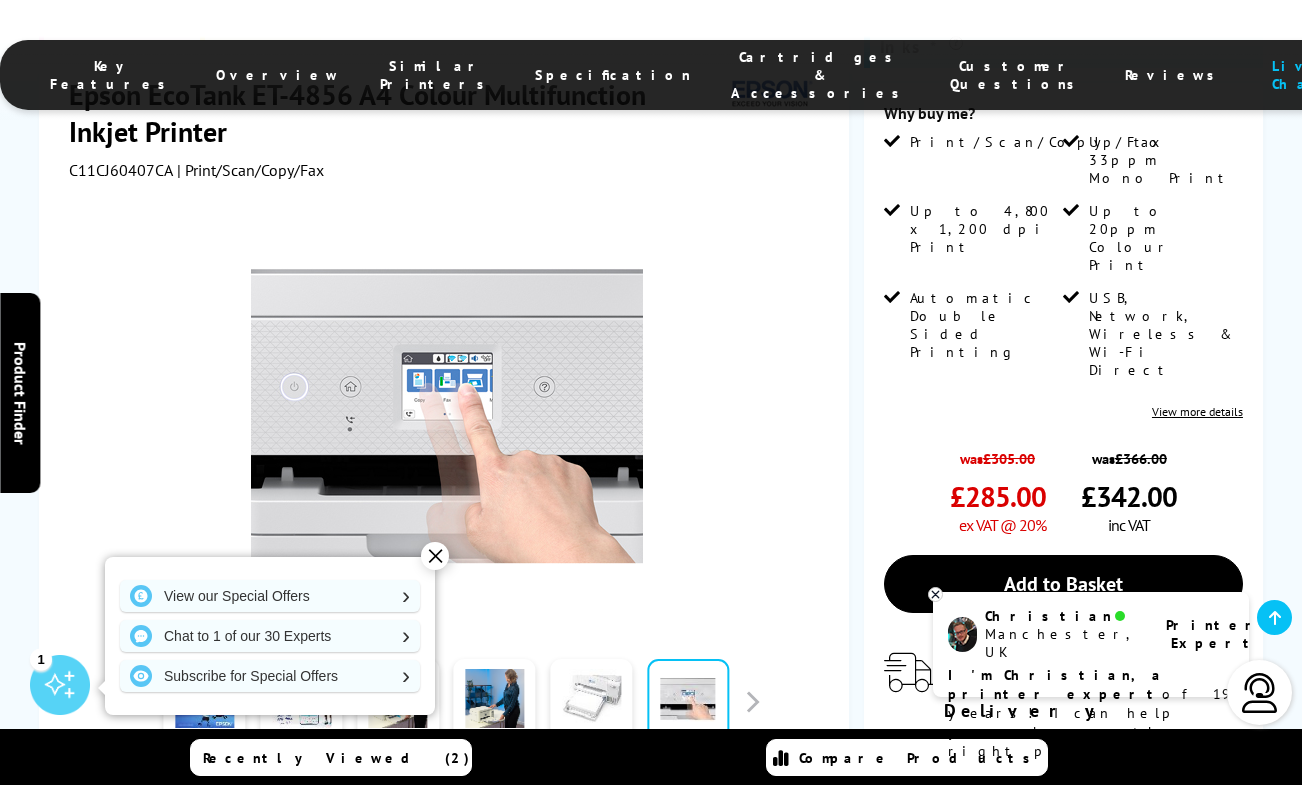 click at bounding box center [591, 702] 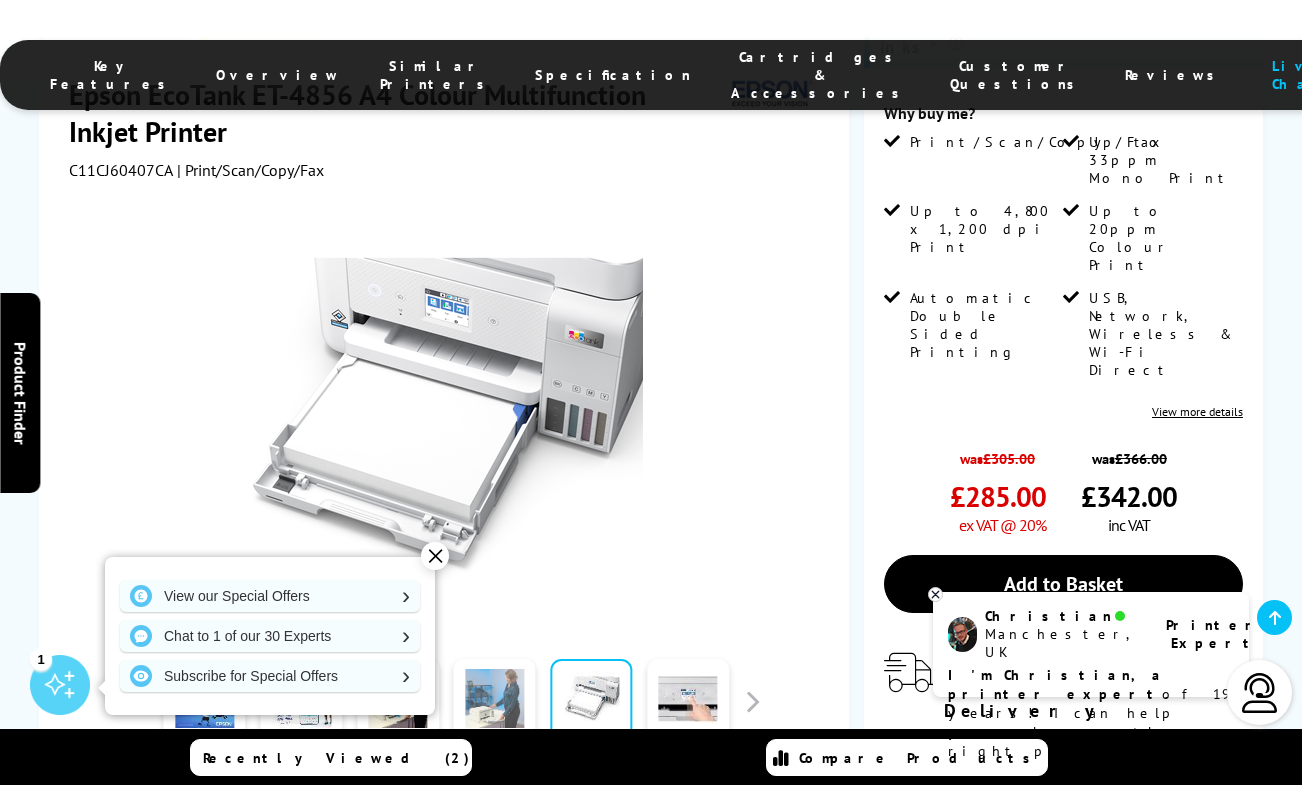 click at bounding box center (495, 702) 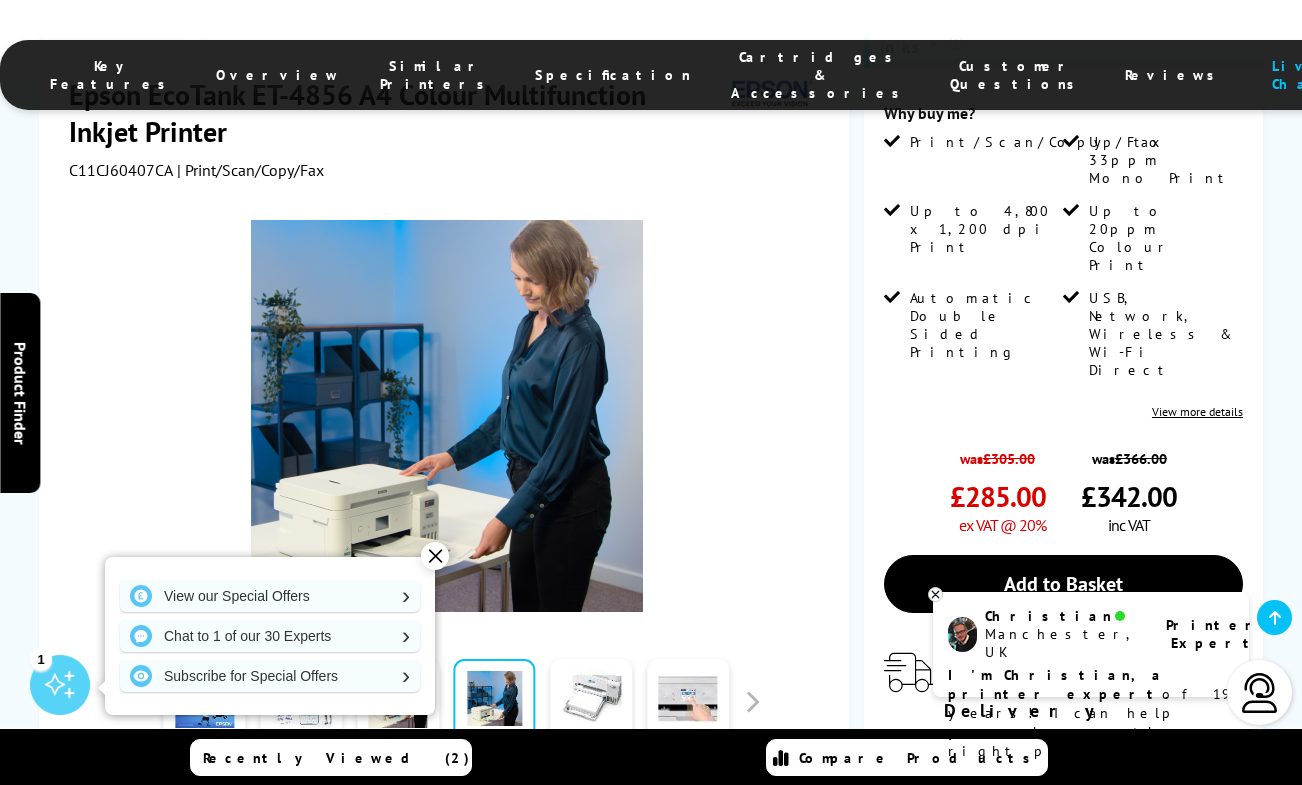 click at bounding box center [301, 702] 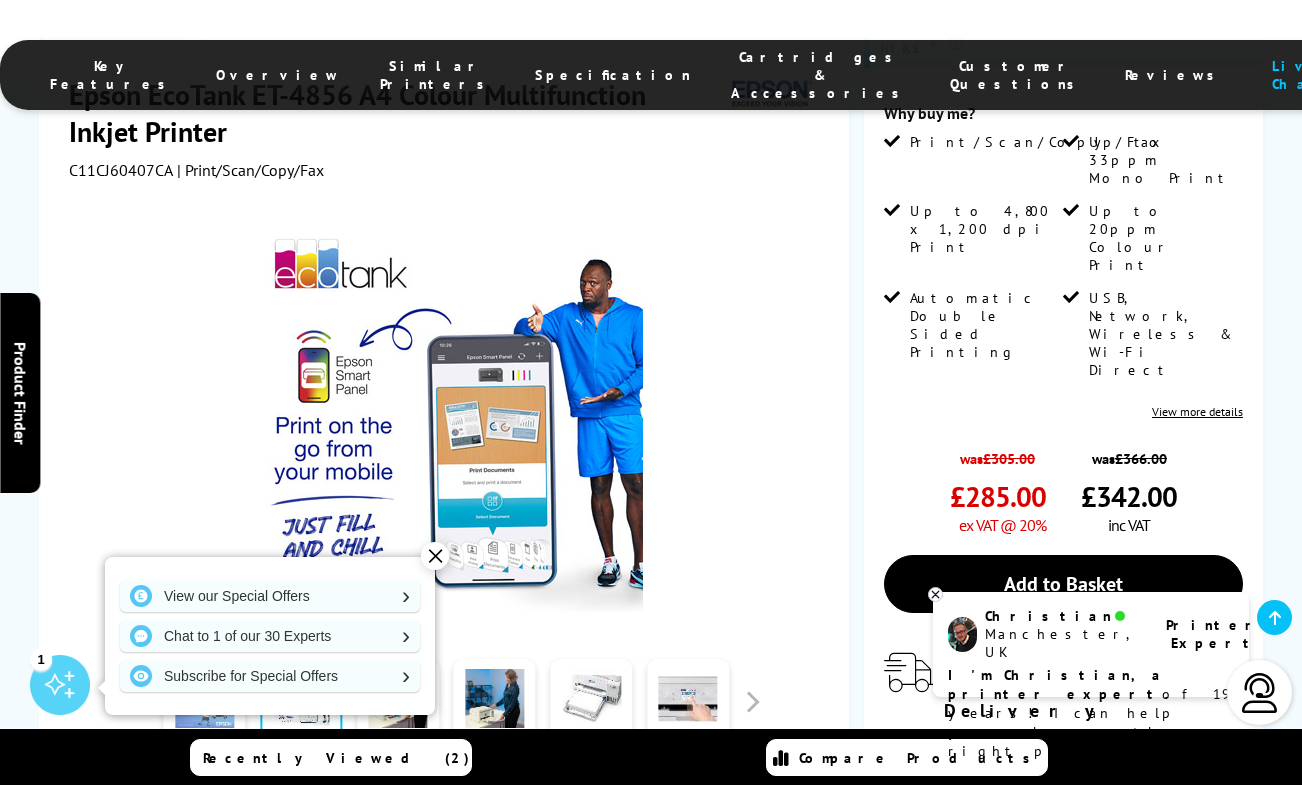 click at bounding box center [205, 702] 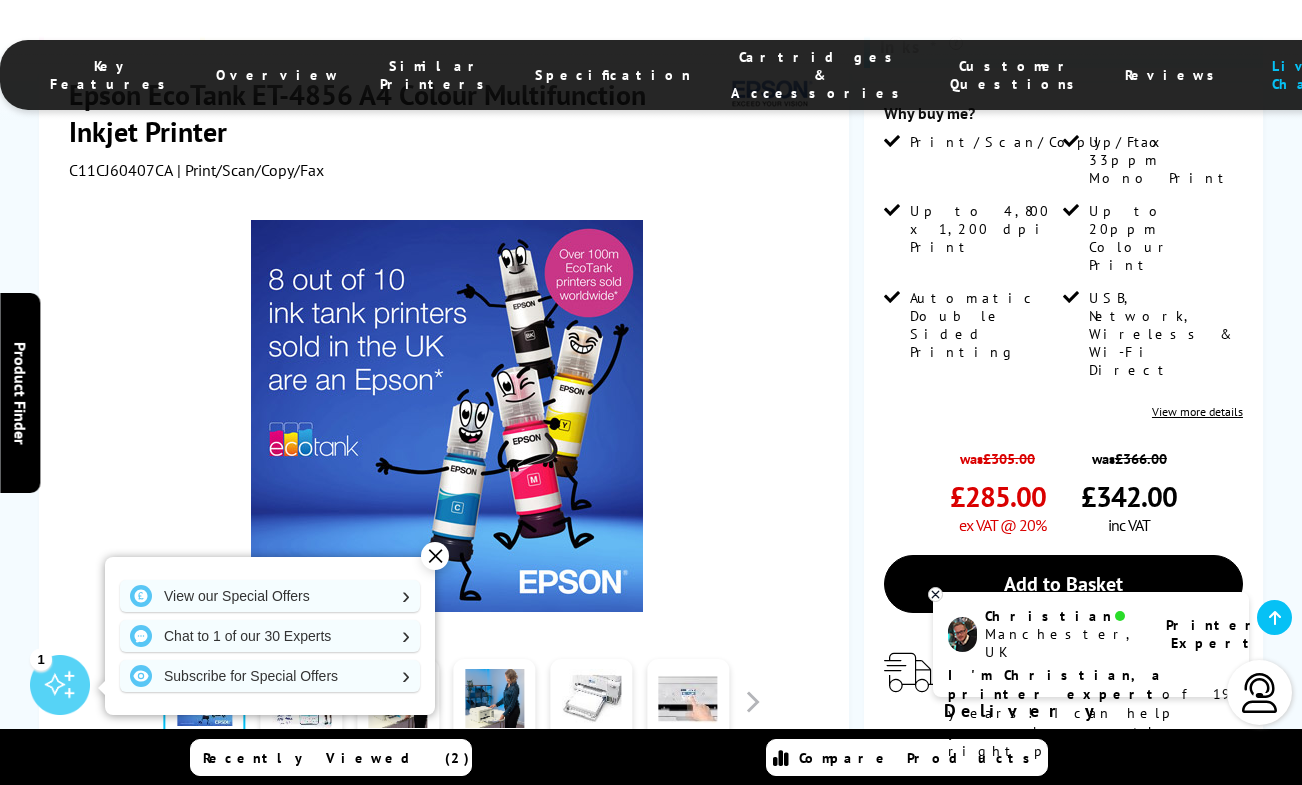 click at bounding box center (142, 702) 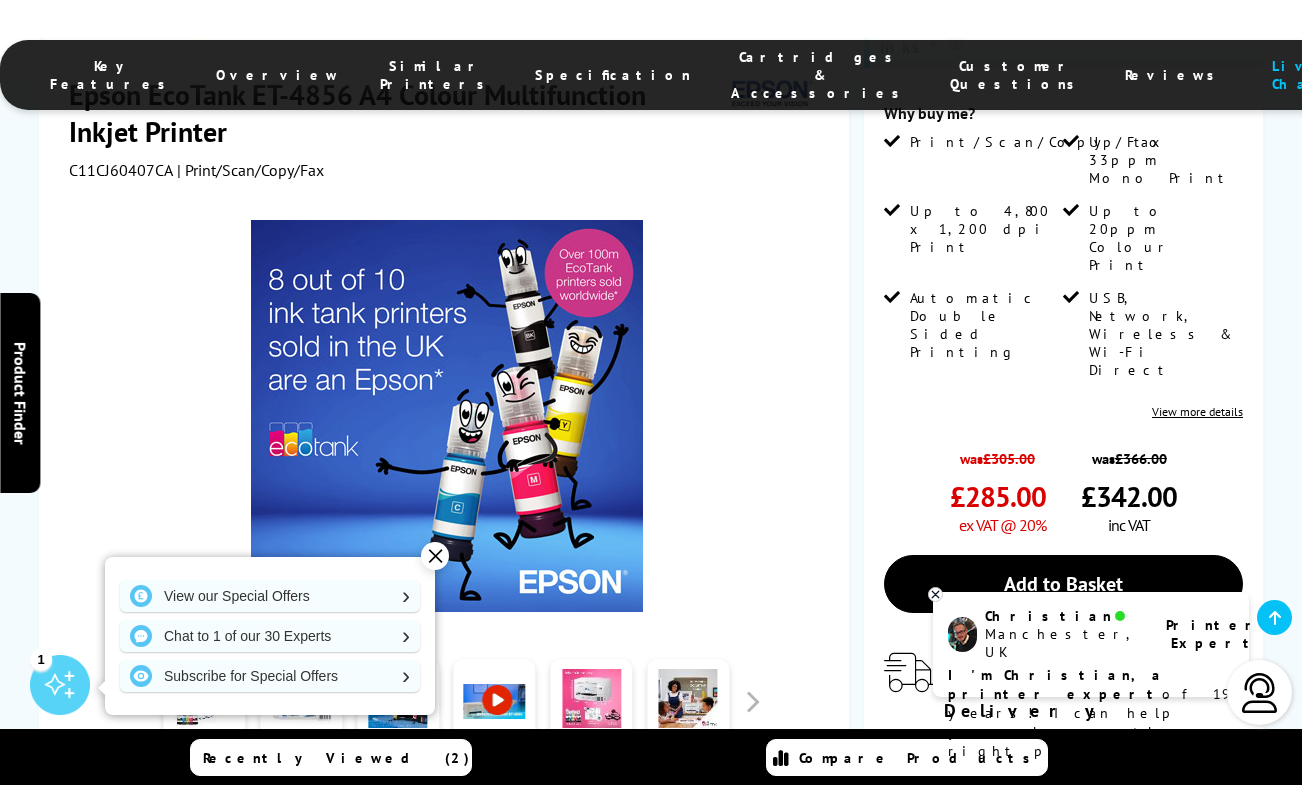 click at bounding box center [301, 702] 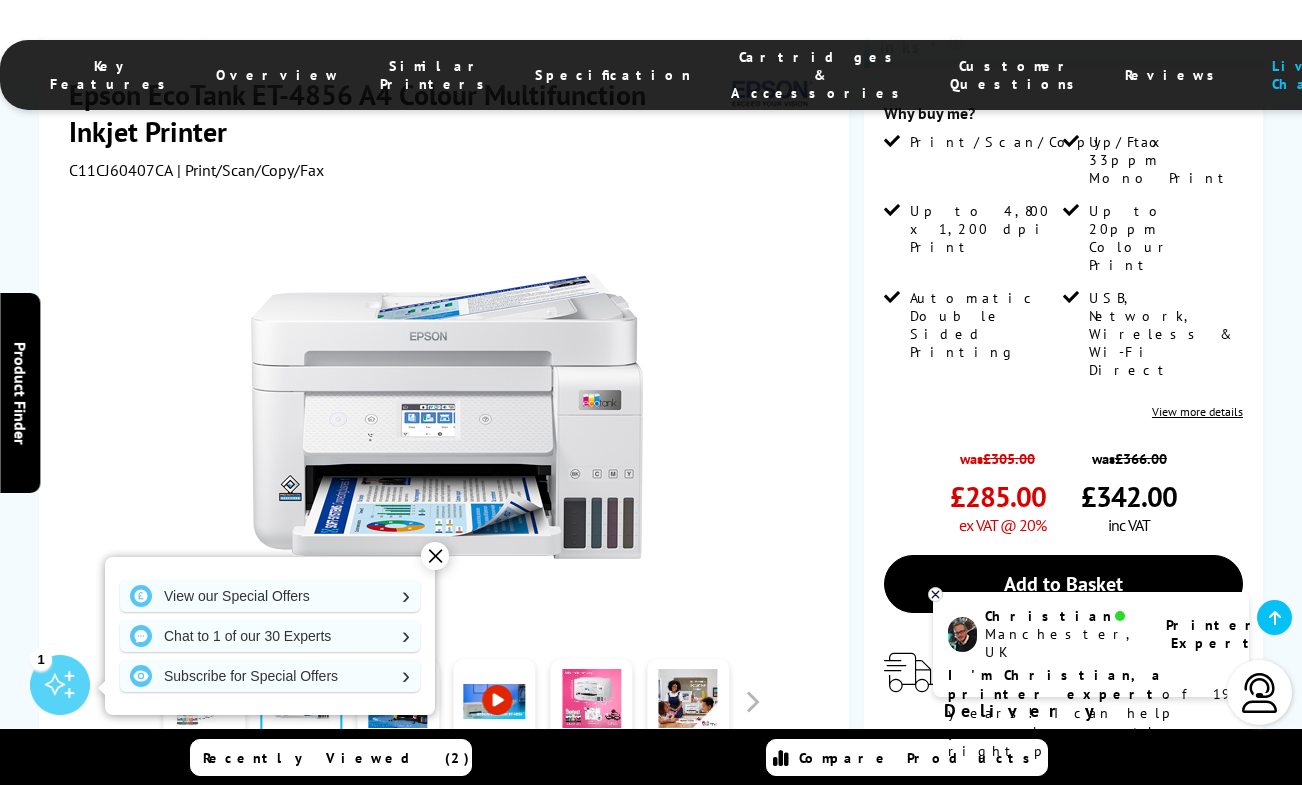 click at bounding box center (205, 702) 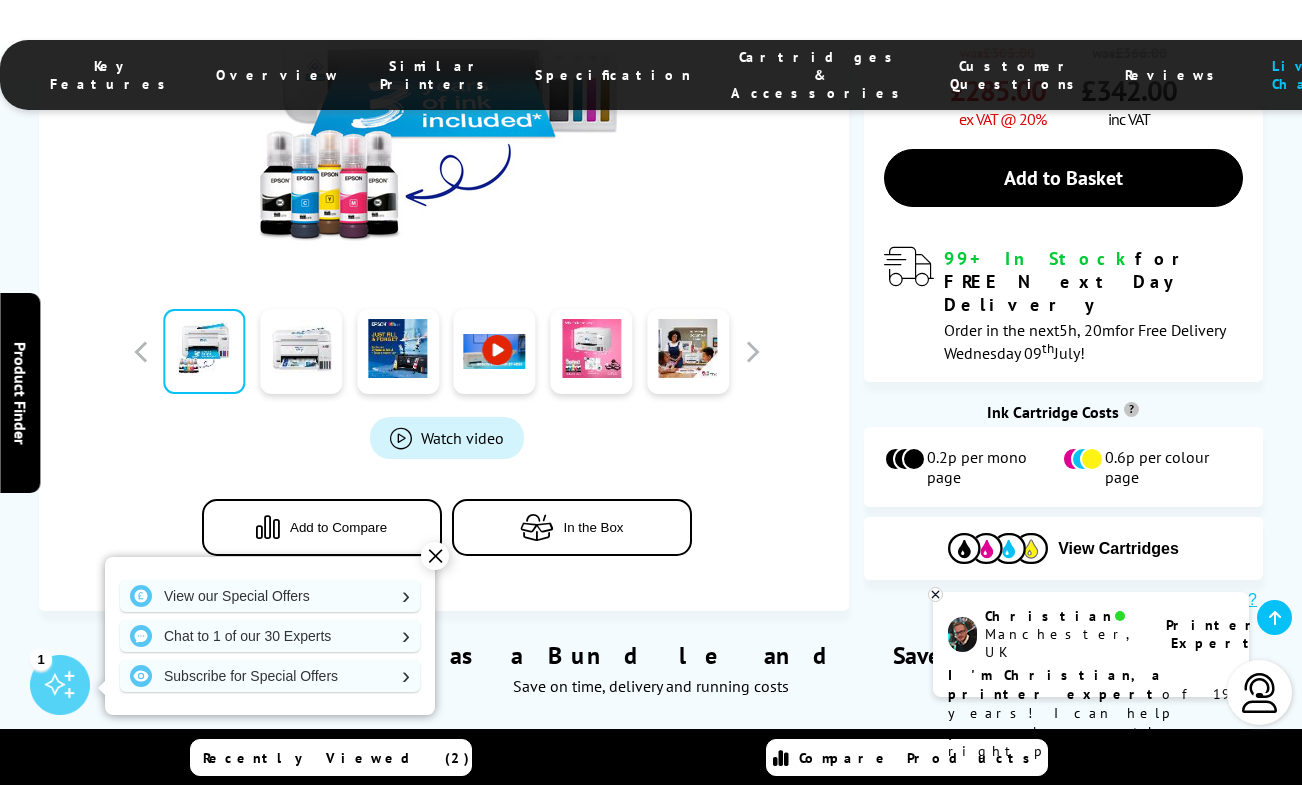 scroll, scrollTop: 922, scrollLeft: 0, axis: vertical 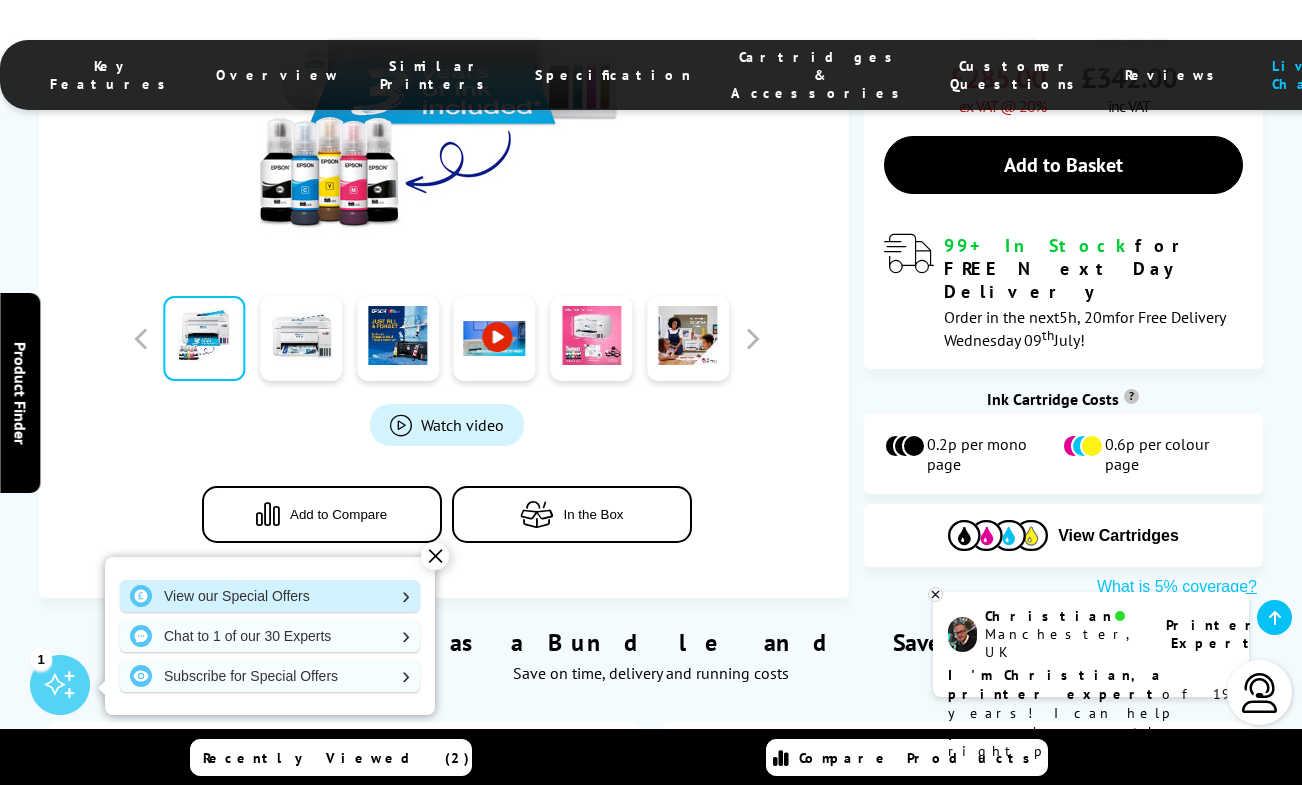 click on "View our Special Offers" at bounding box center (270, 596) 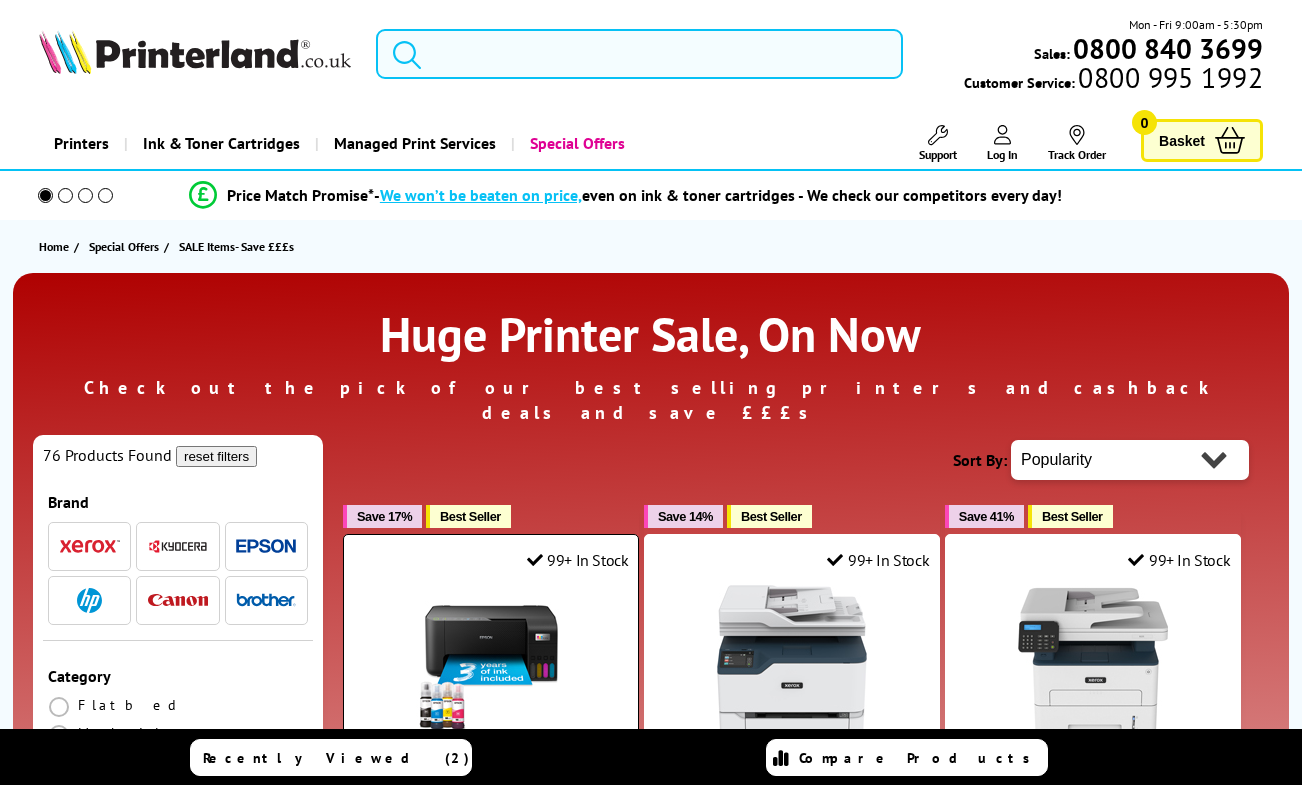 scroll, scrollTop: 0, scrollLeft: 0, axis: both 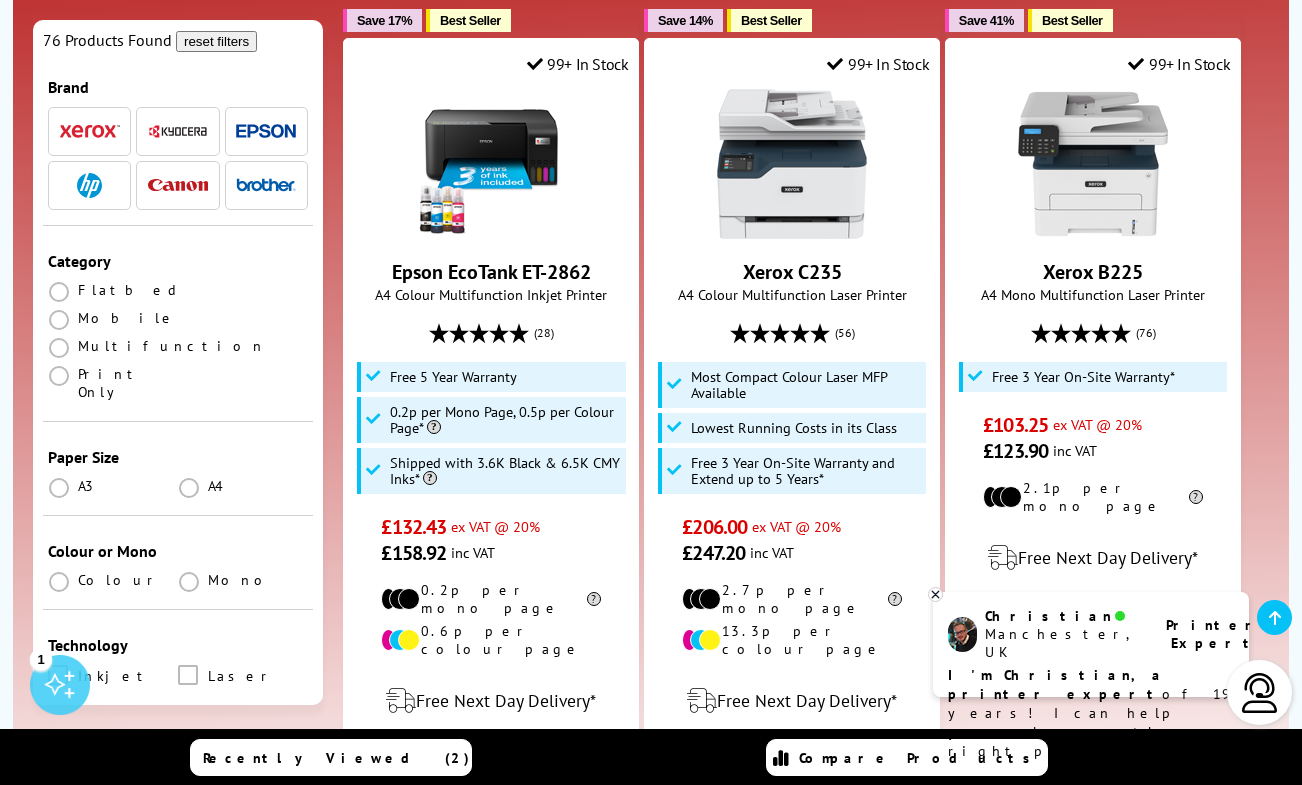 click at bounding box center [266, 131] 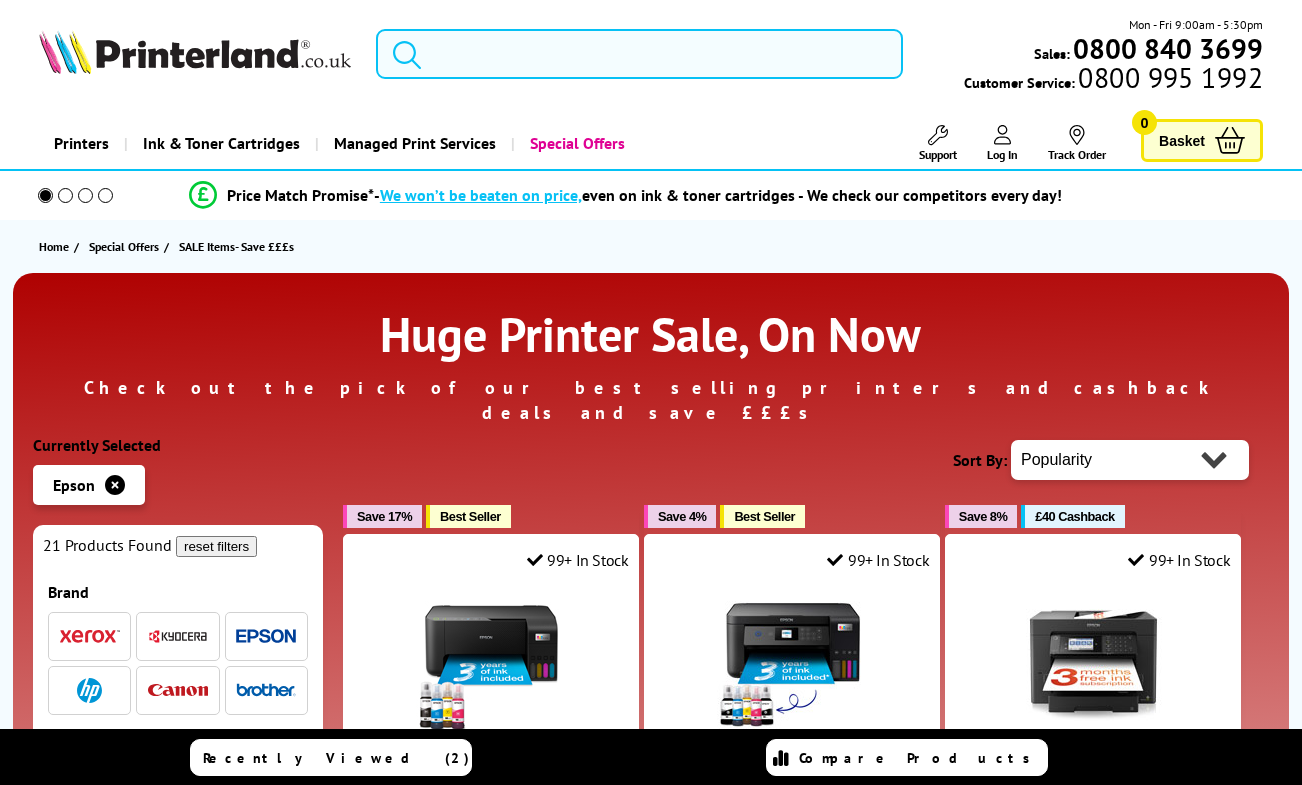 scroll, scrollTop: 0, scrollLeft: 0, axis: both 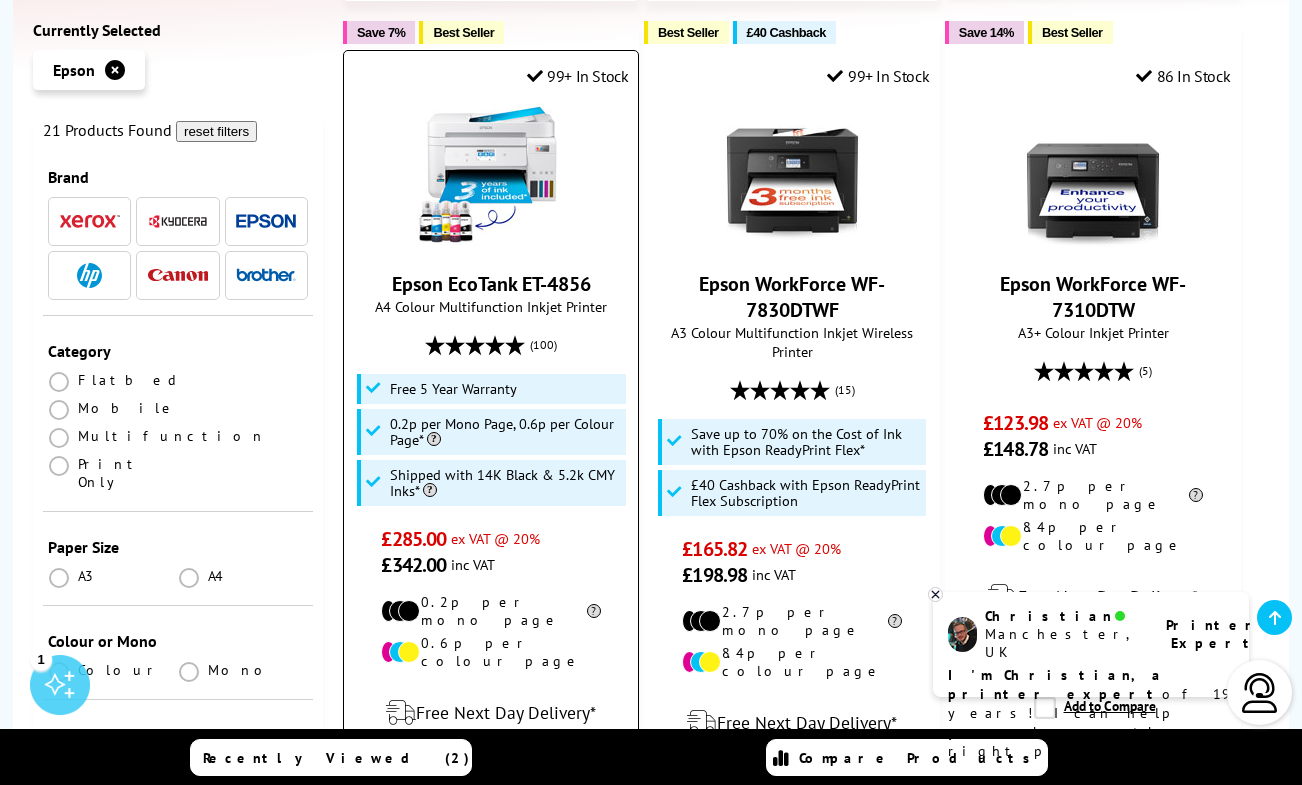 click at bounding box center [491, 176] 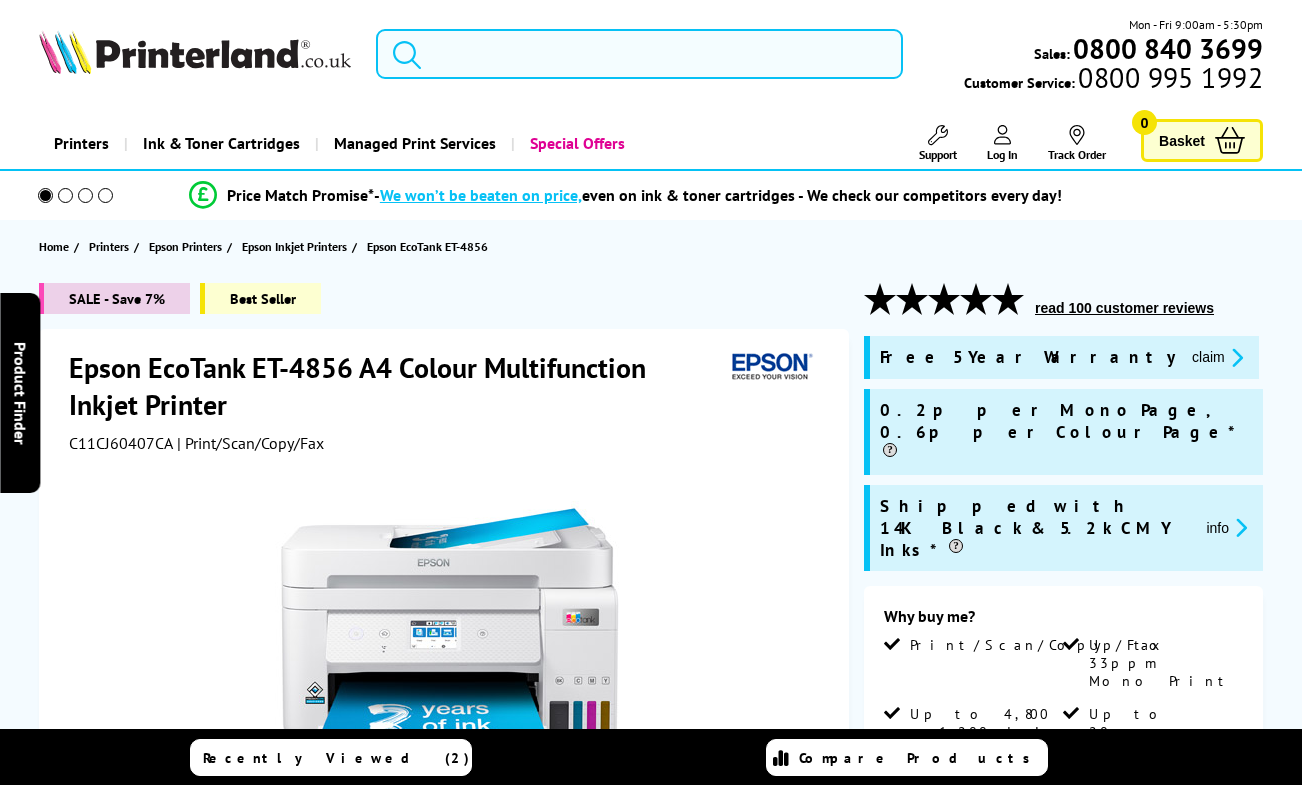 scroll, scrollTop: 0, scrollLeft: 0, axis: both 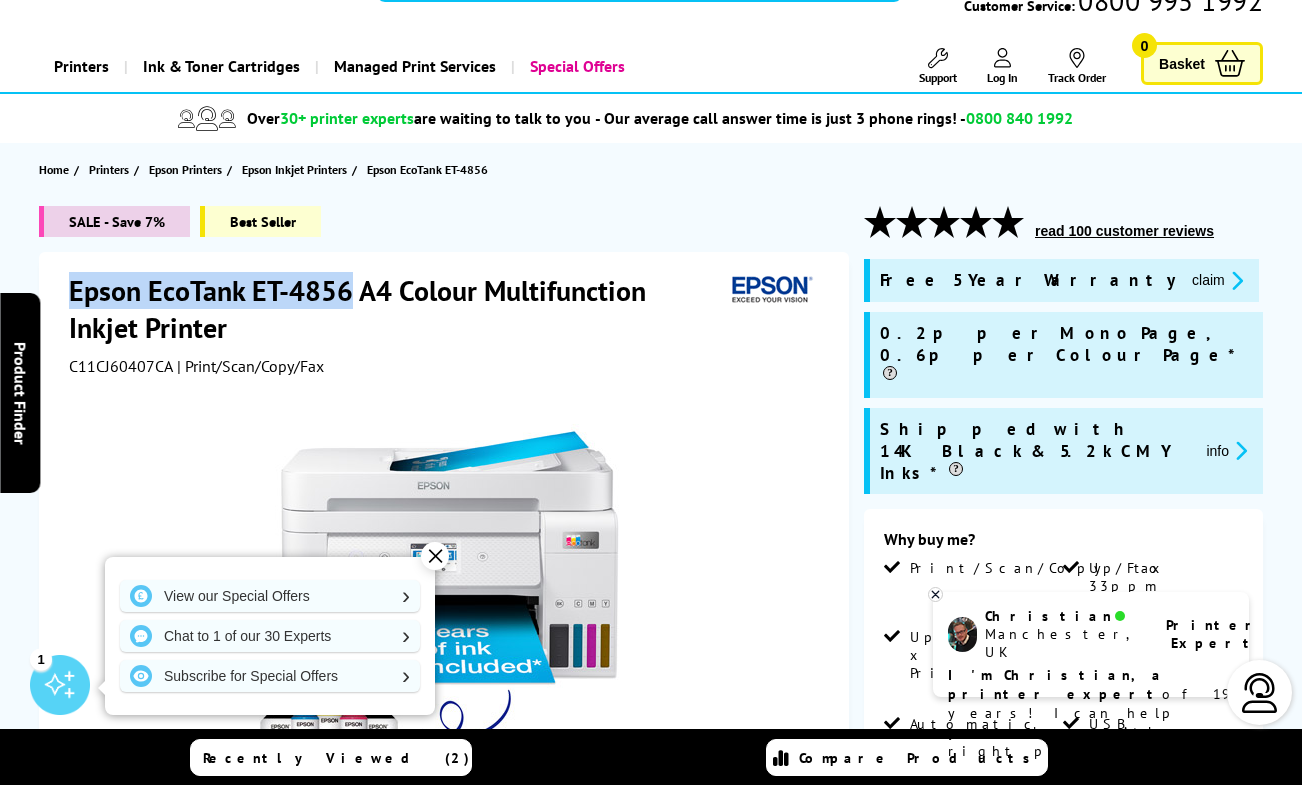 drag, startPoint x: 71, startPoint y: 288, endPoint x: 347, endPoint y: 283, distance: 276.0453 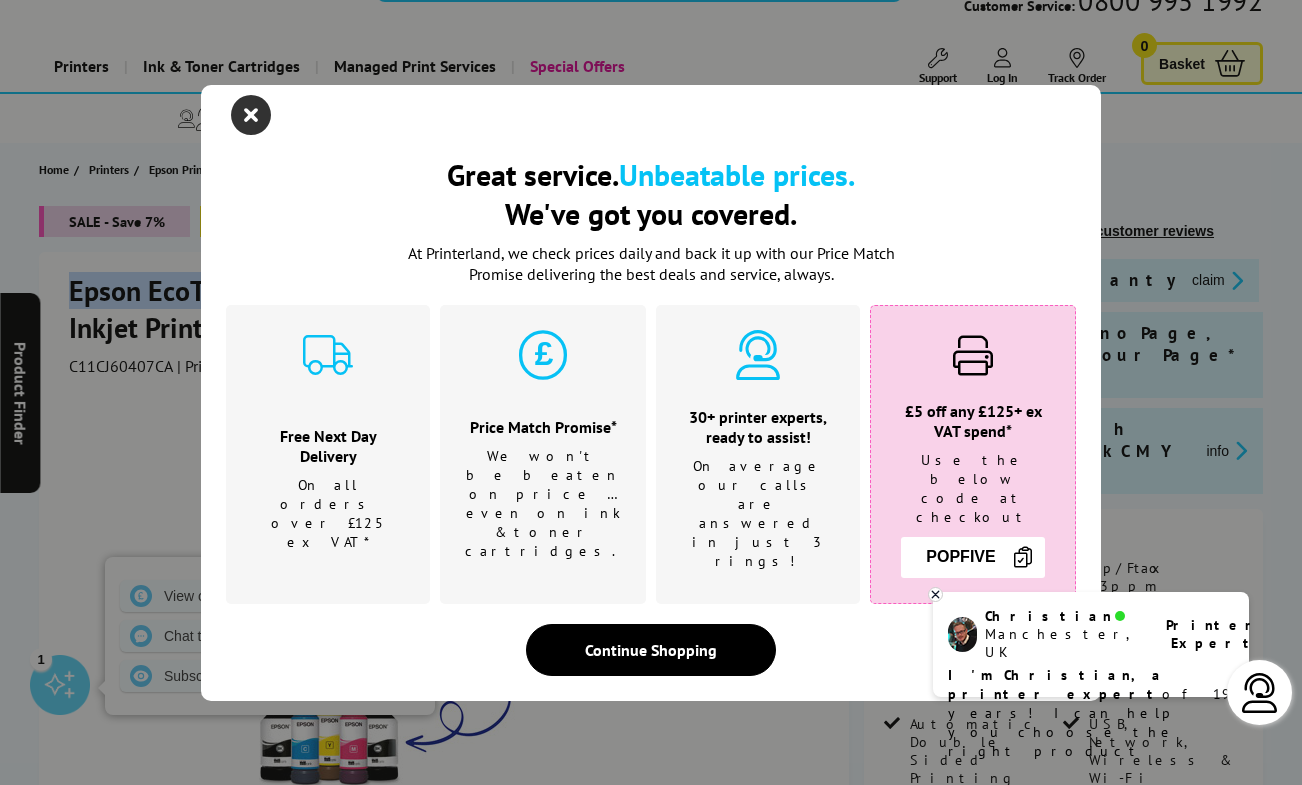 click at bounding box center (251, 115) 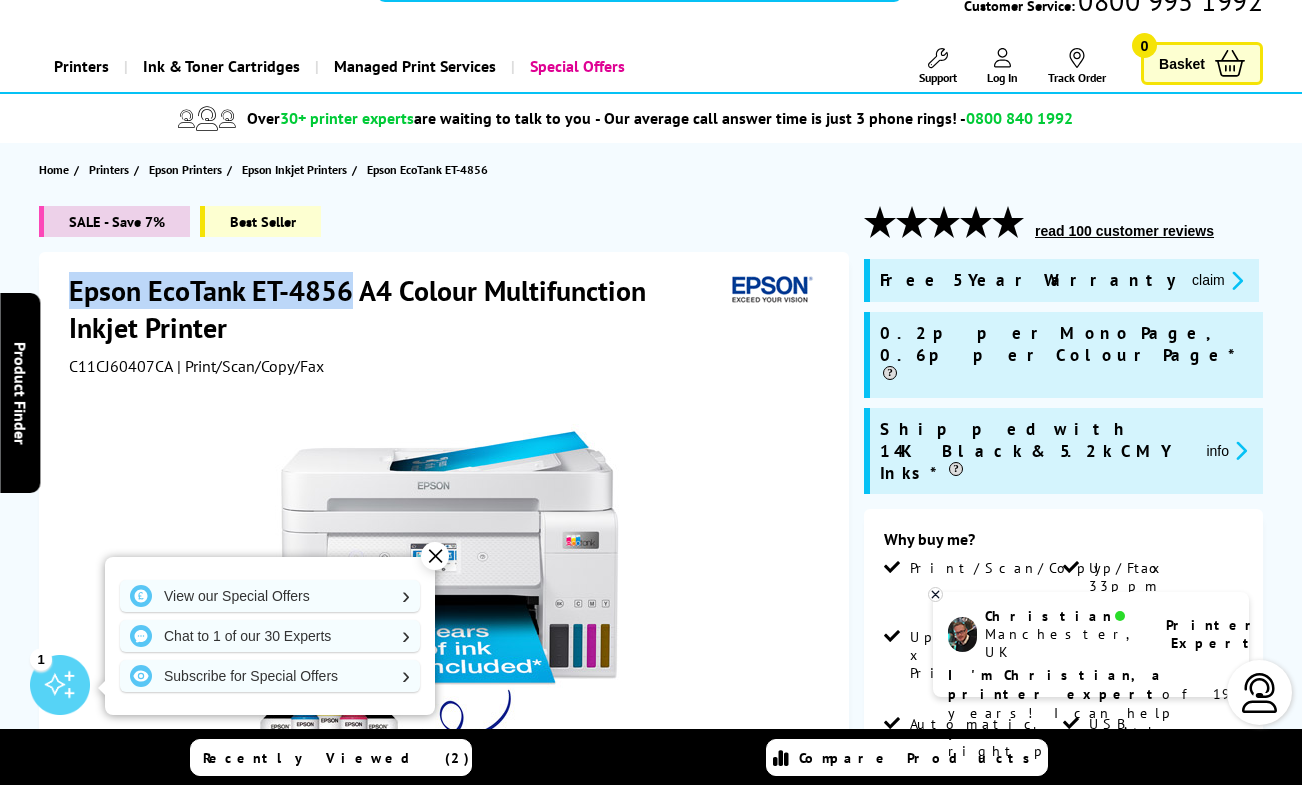 copy on "Epson EcoTank ET-4856" 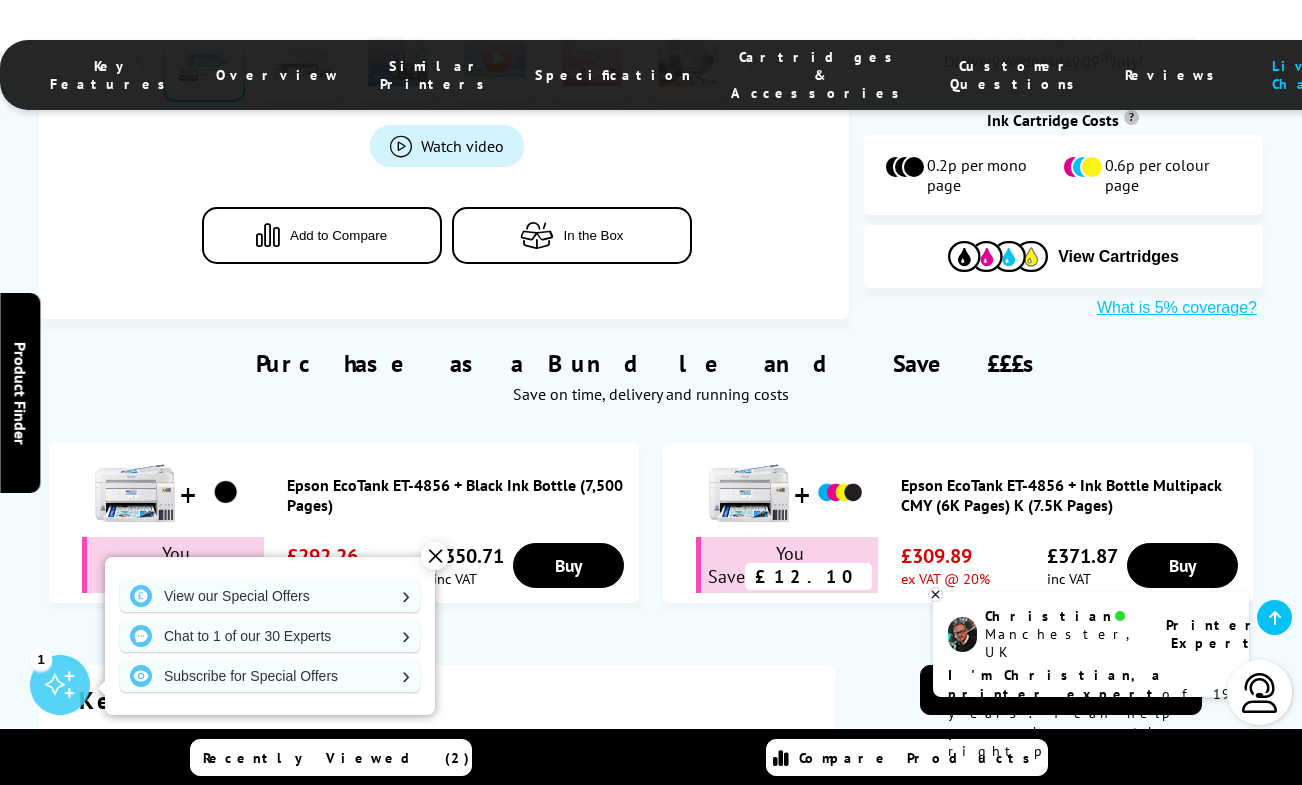 scroll, scrollTop: 1185, scrollLeft: 0, axis: vertical 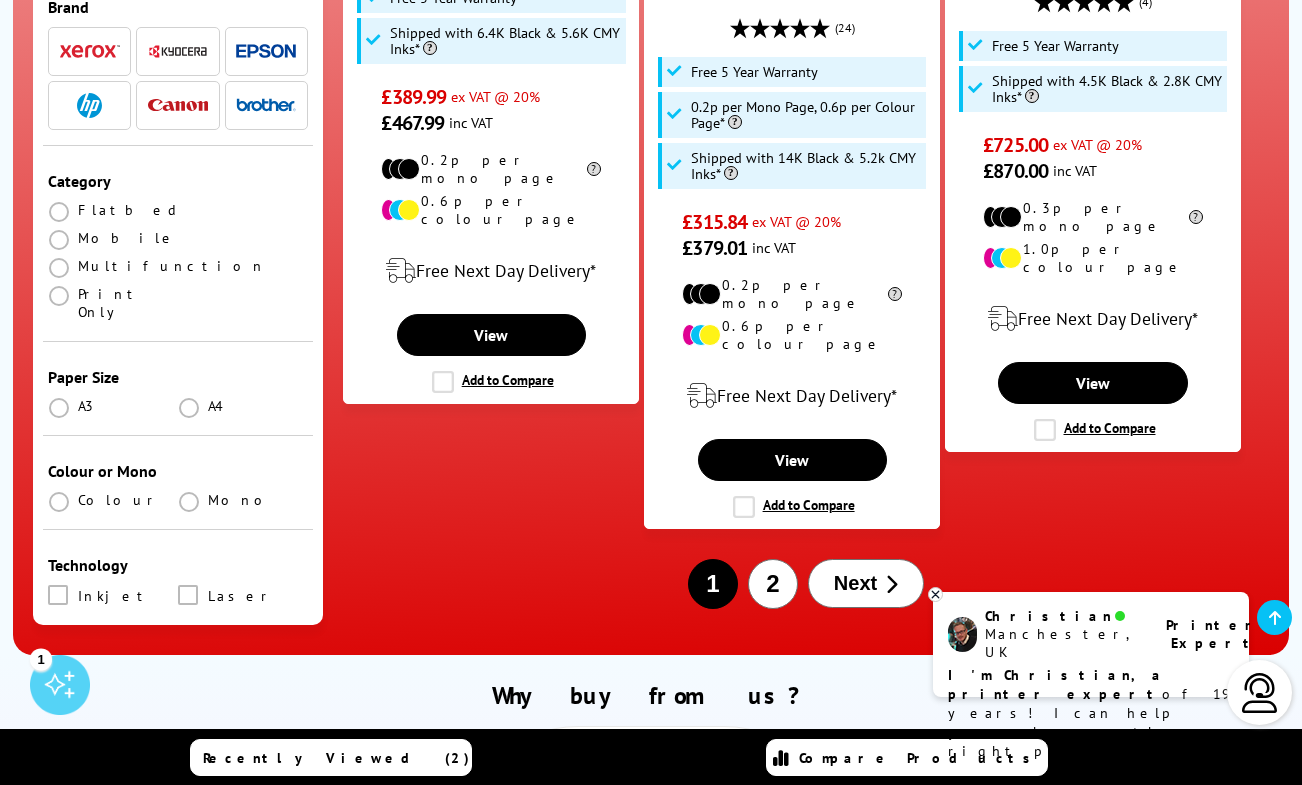 click on "Next" at bounding box center (855, 583) 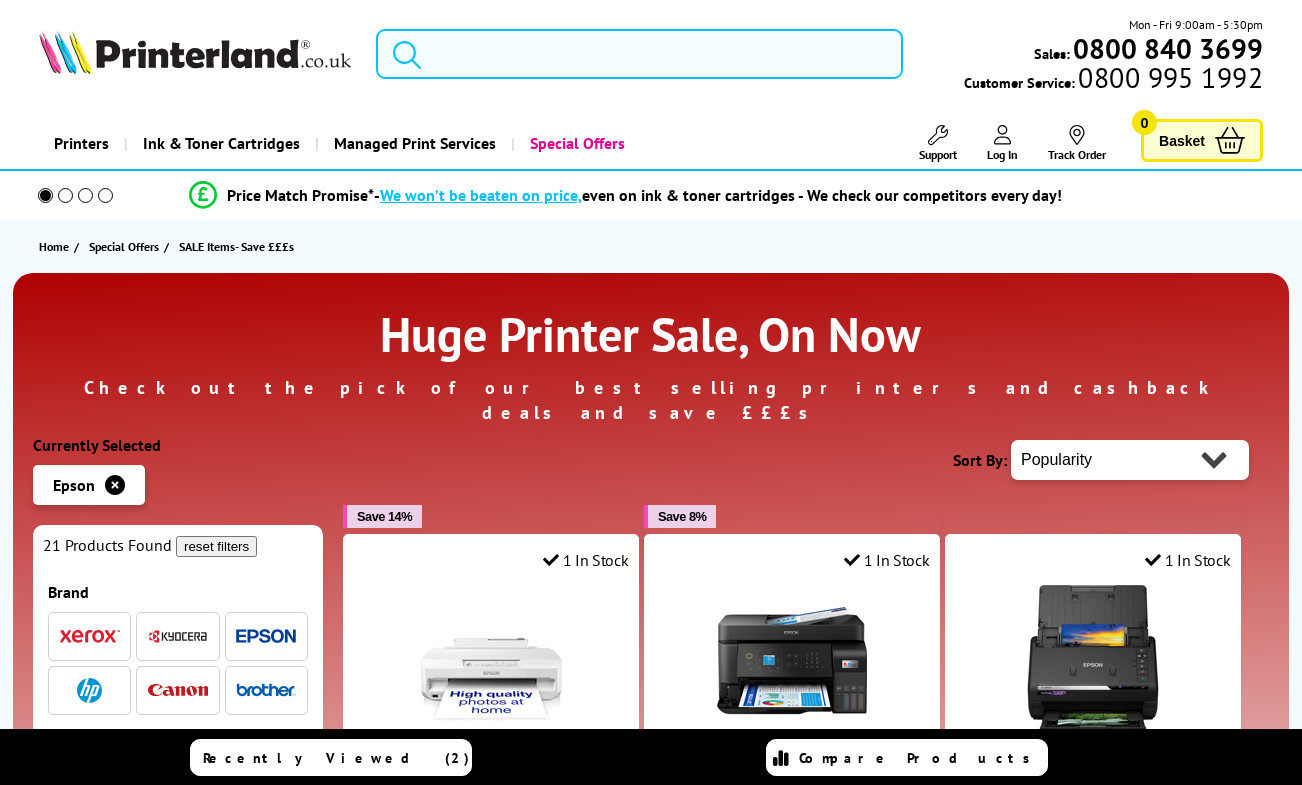 scroll, scrollTop: 0, scrollLeft: 0, axis: both 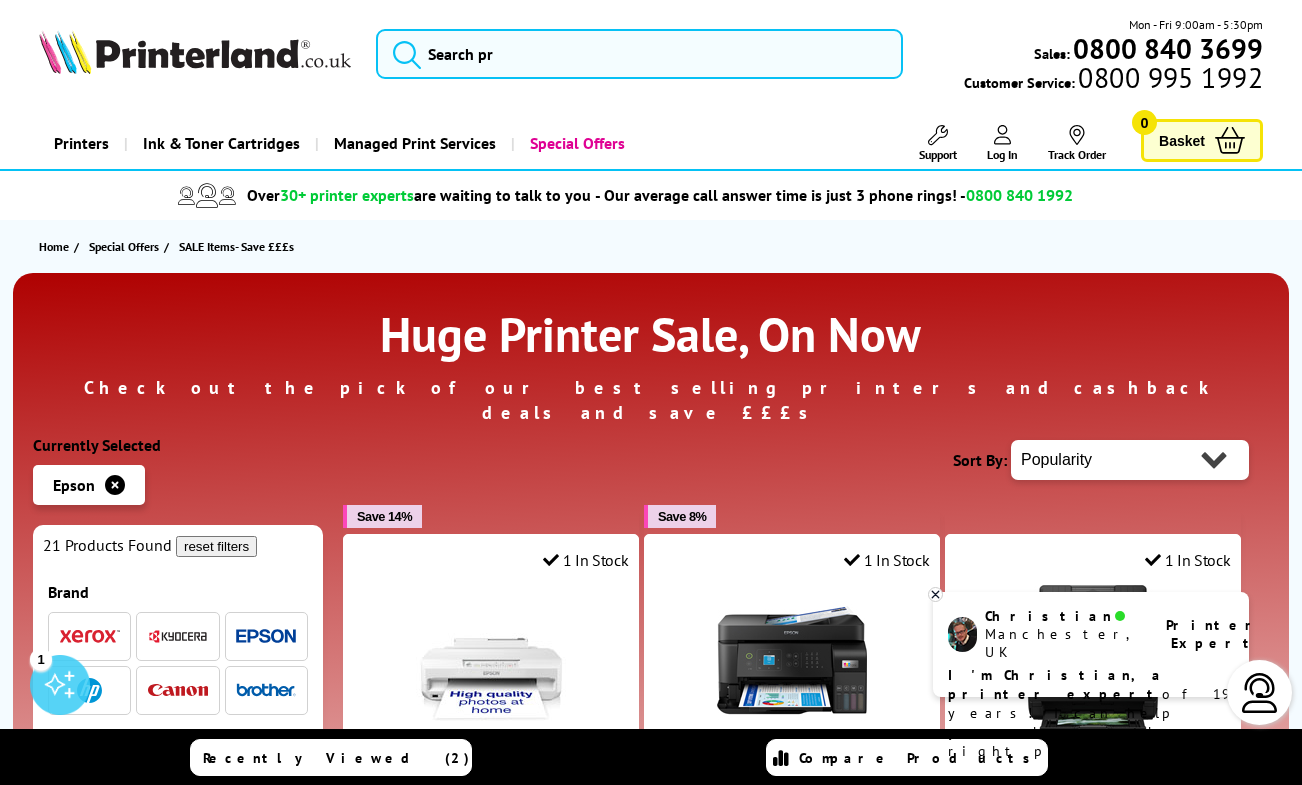 click at bounding box center [195, 52] 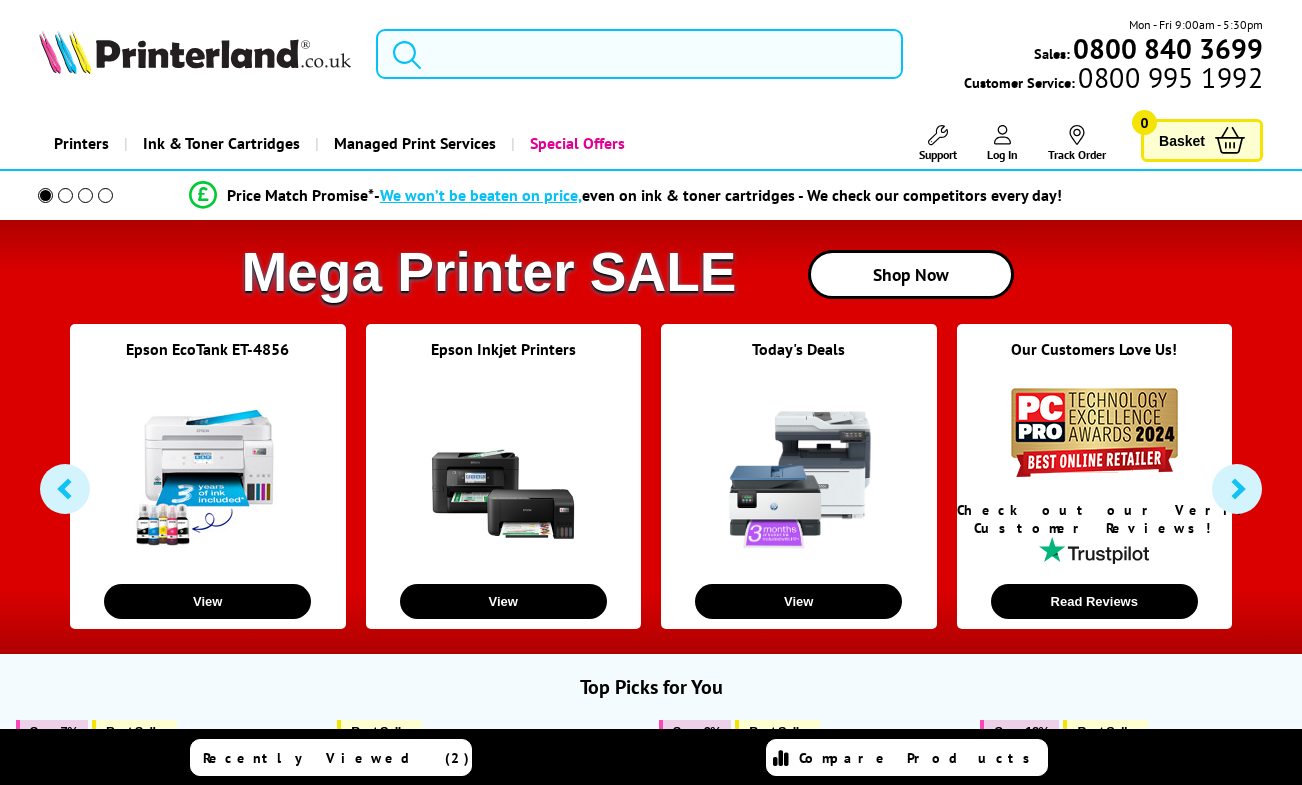 scroll, scrollTop: 0, scrollLeft: 0, axis: both 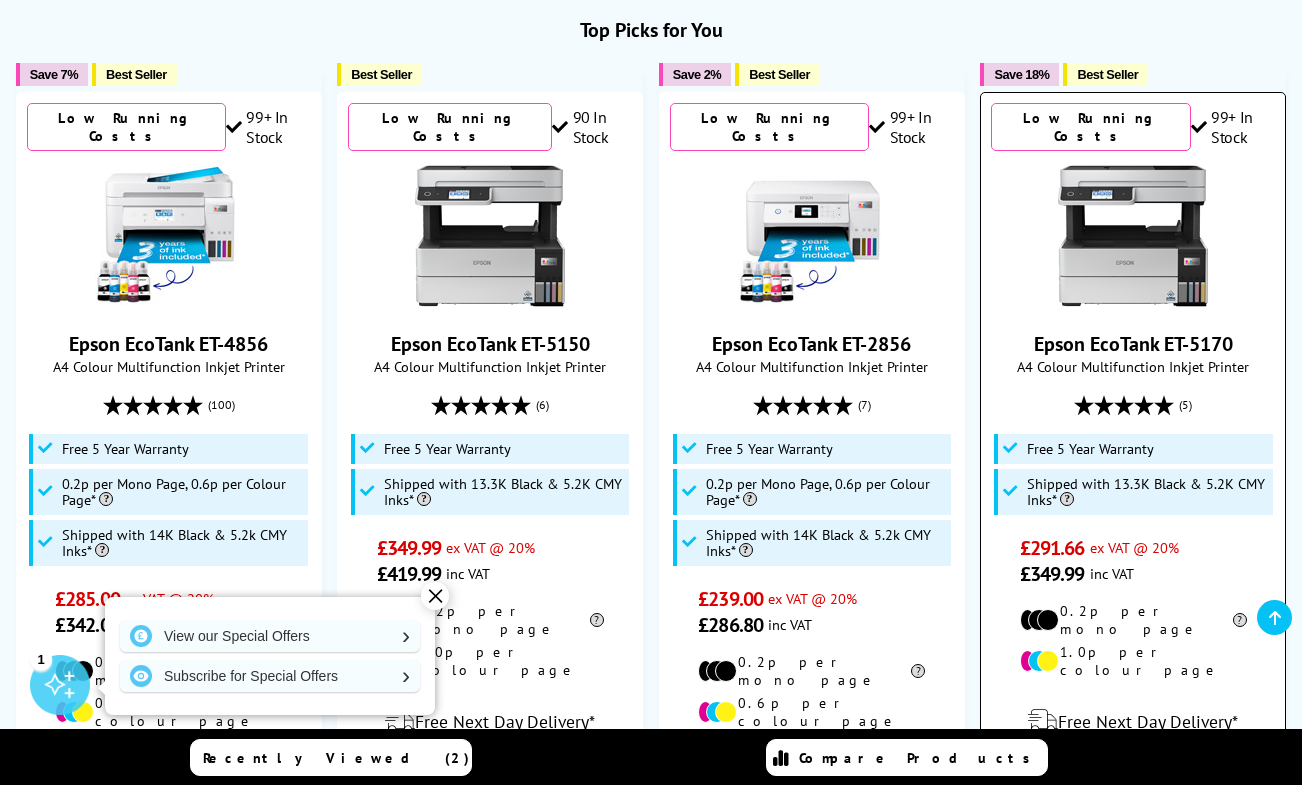 click at bounding box center (1133, 236) 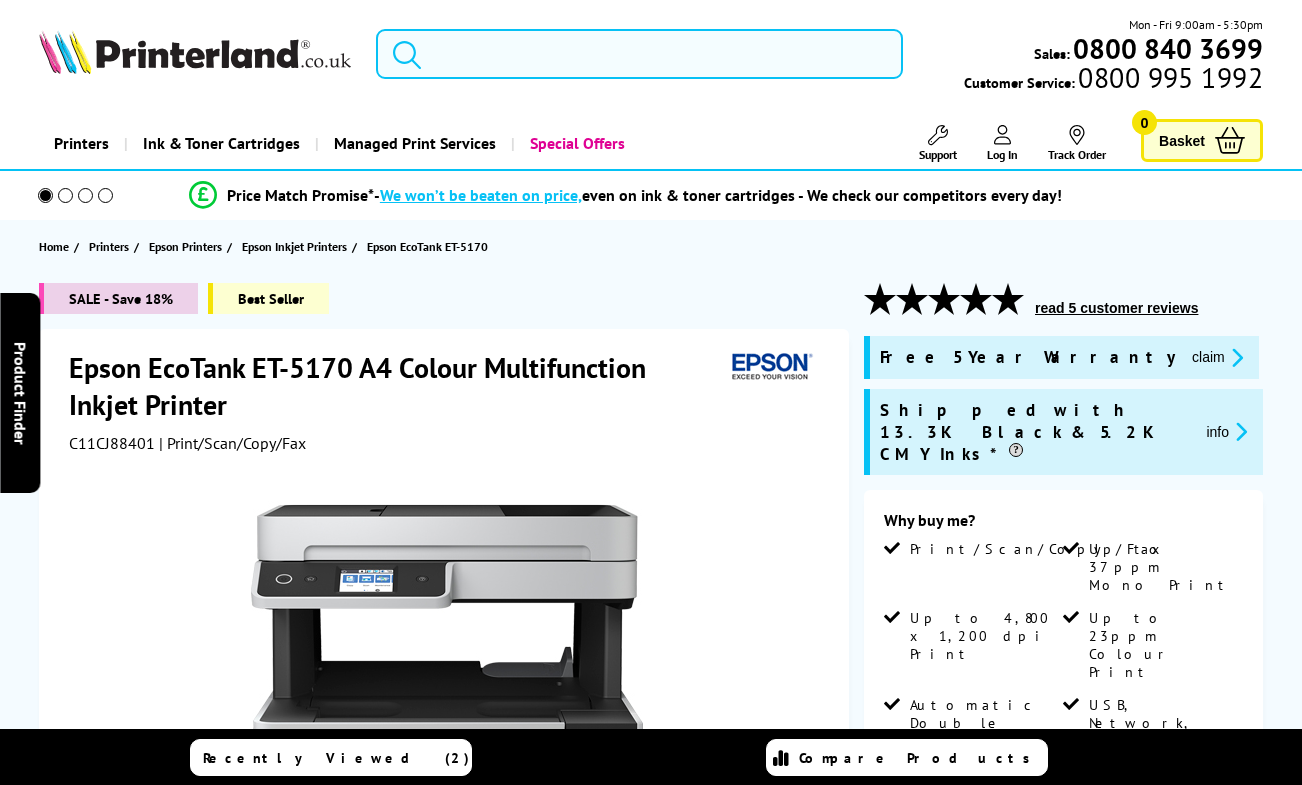 scroll, scrollTop: 0, scrollLeft: 0, axis: both 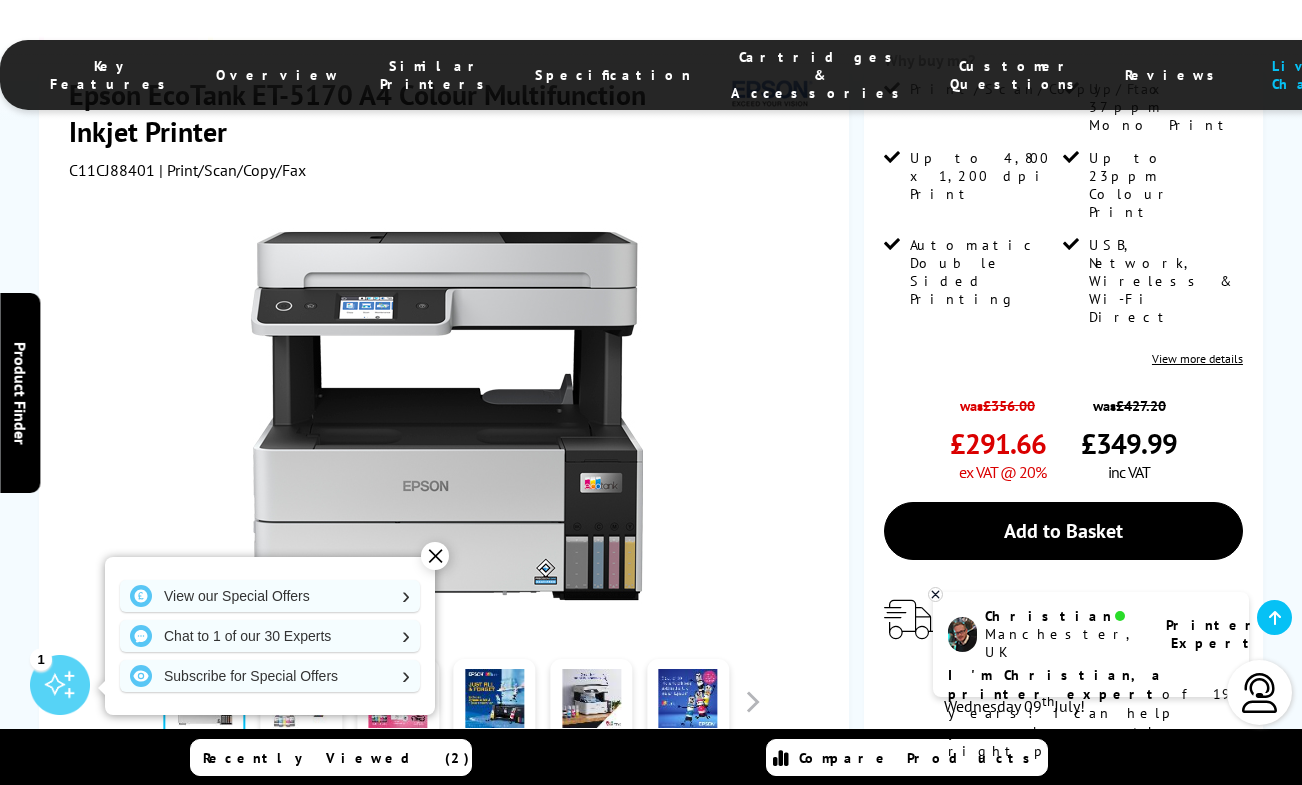 click at bounding box center [301, 702] 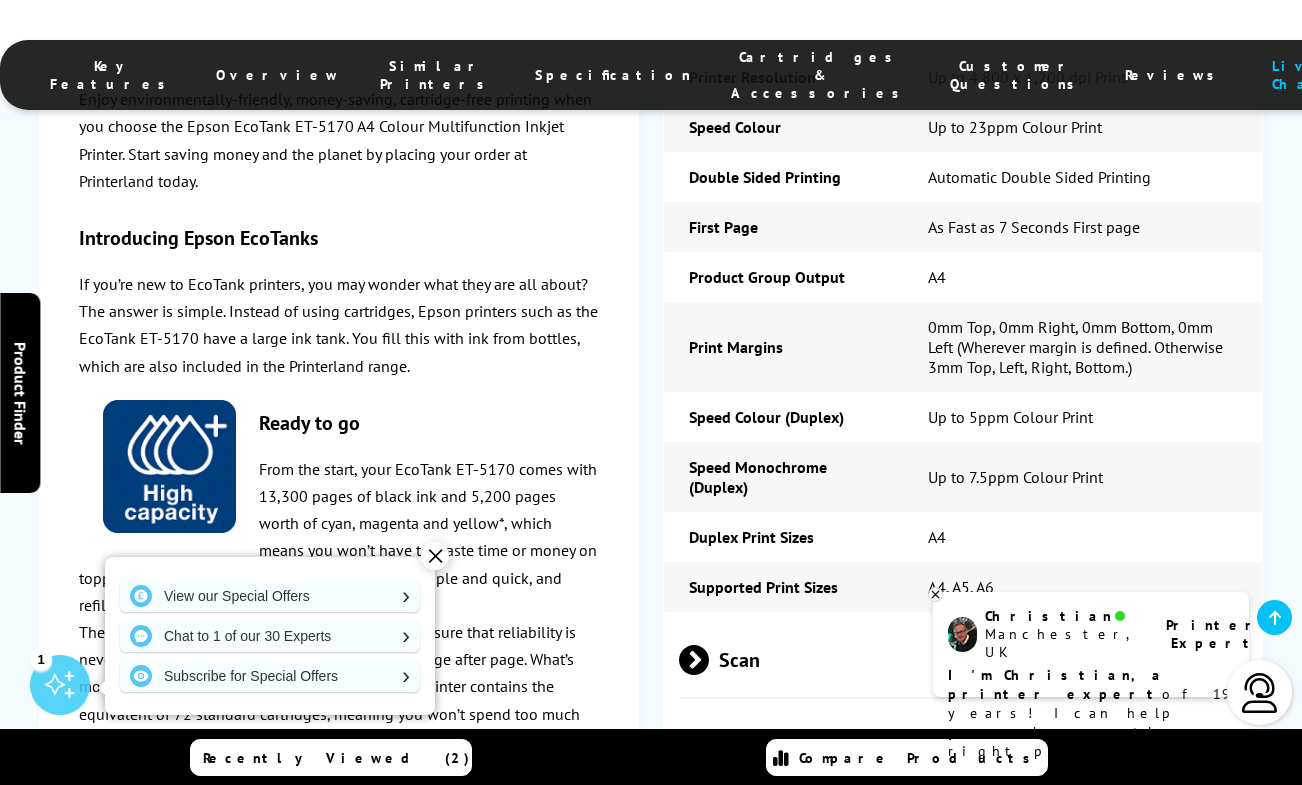 scroll, scrollTop: 3057, scrollLeft: 0, axis: vertical 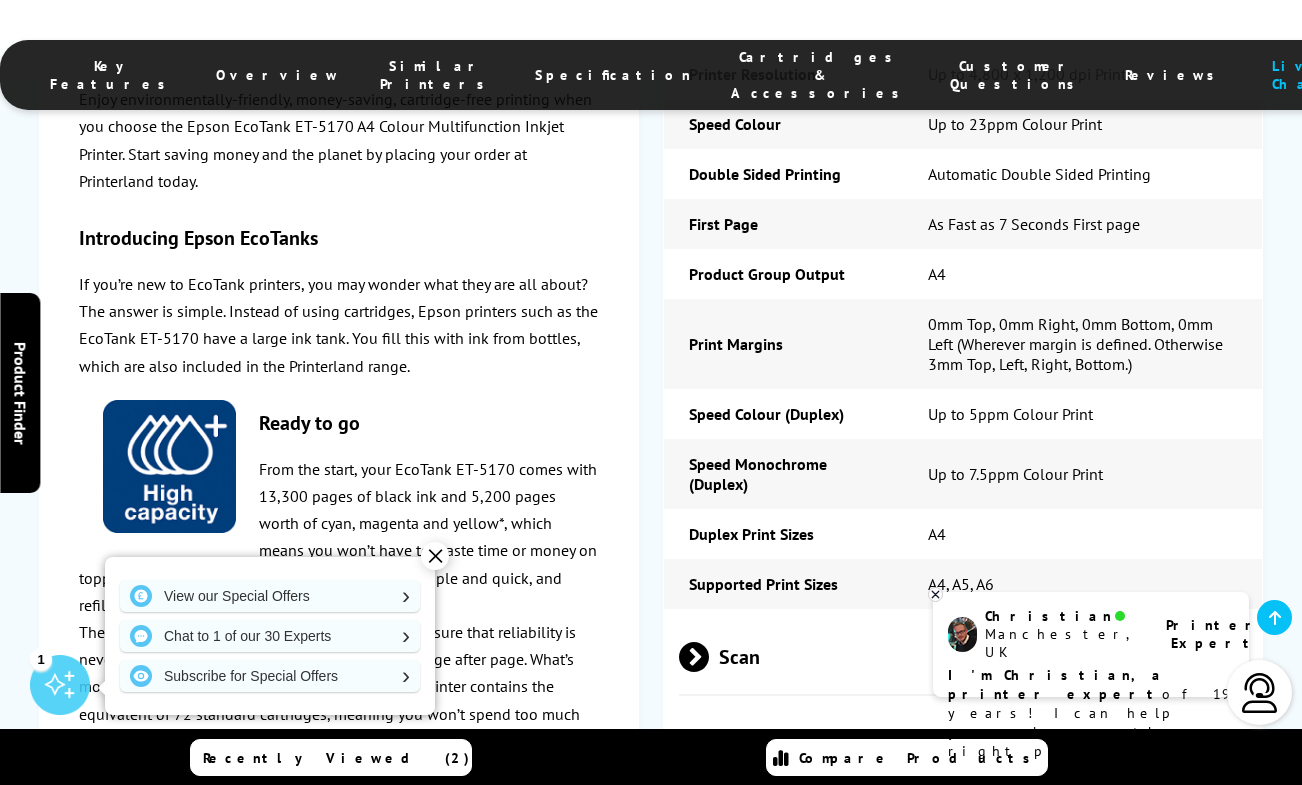 click on "Scan" at bounding box center (963, 656) 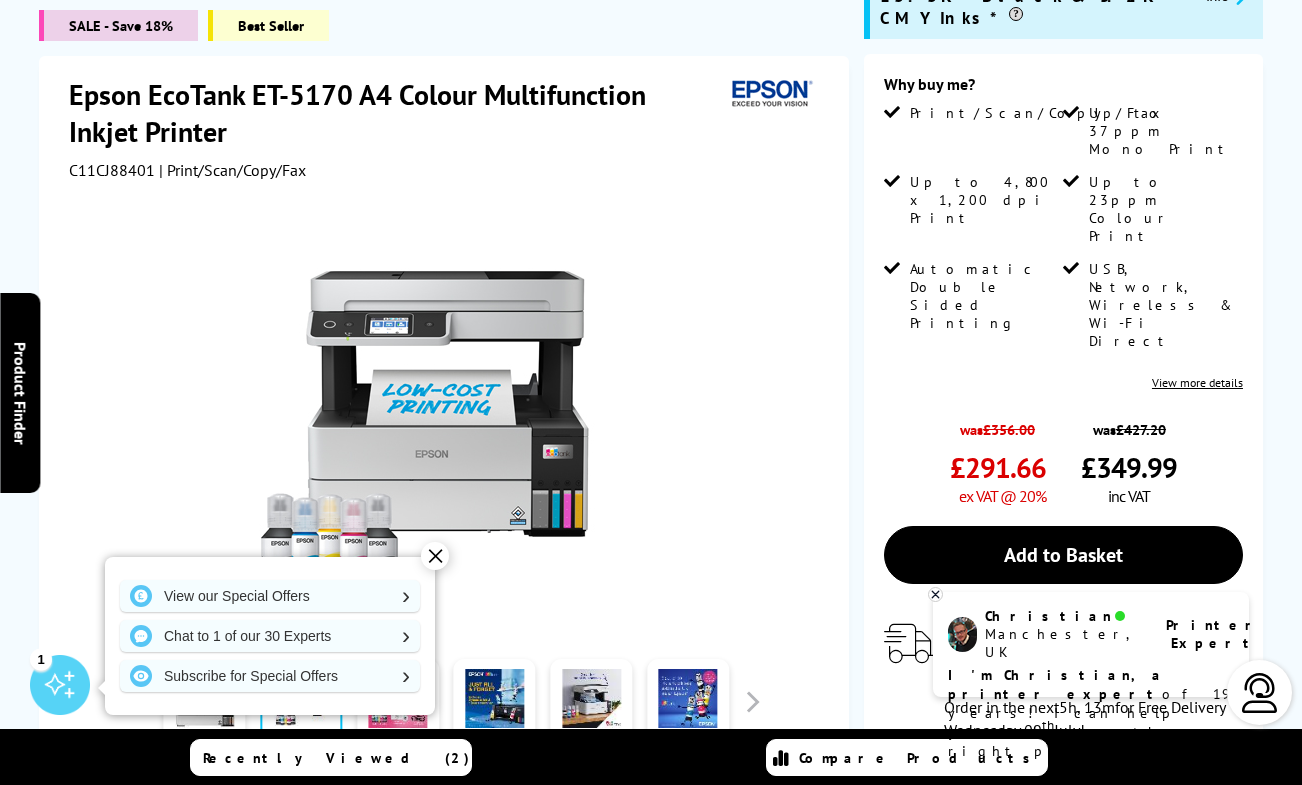 scroll, scrollTop: 0, scrollLeft: 0, axis: both 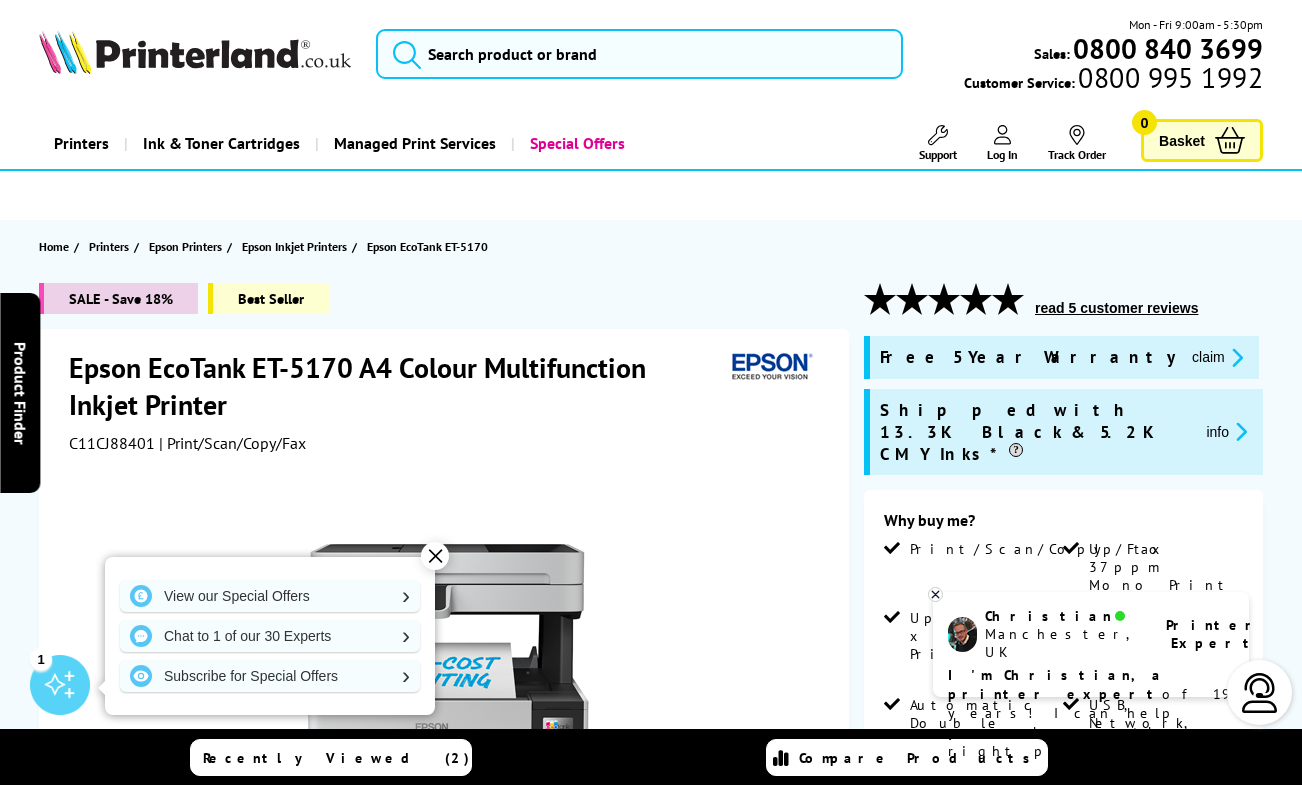 click on "Printers" at bounding box center (81, 143) 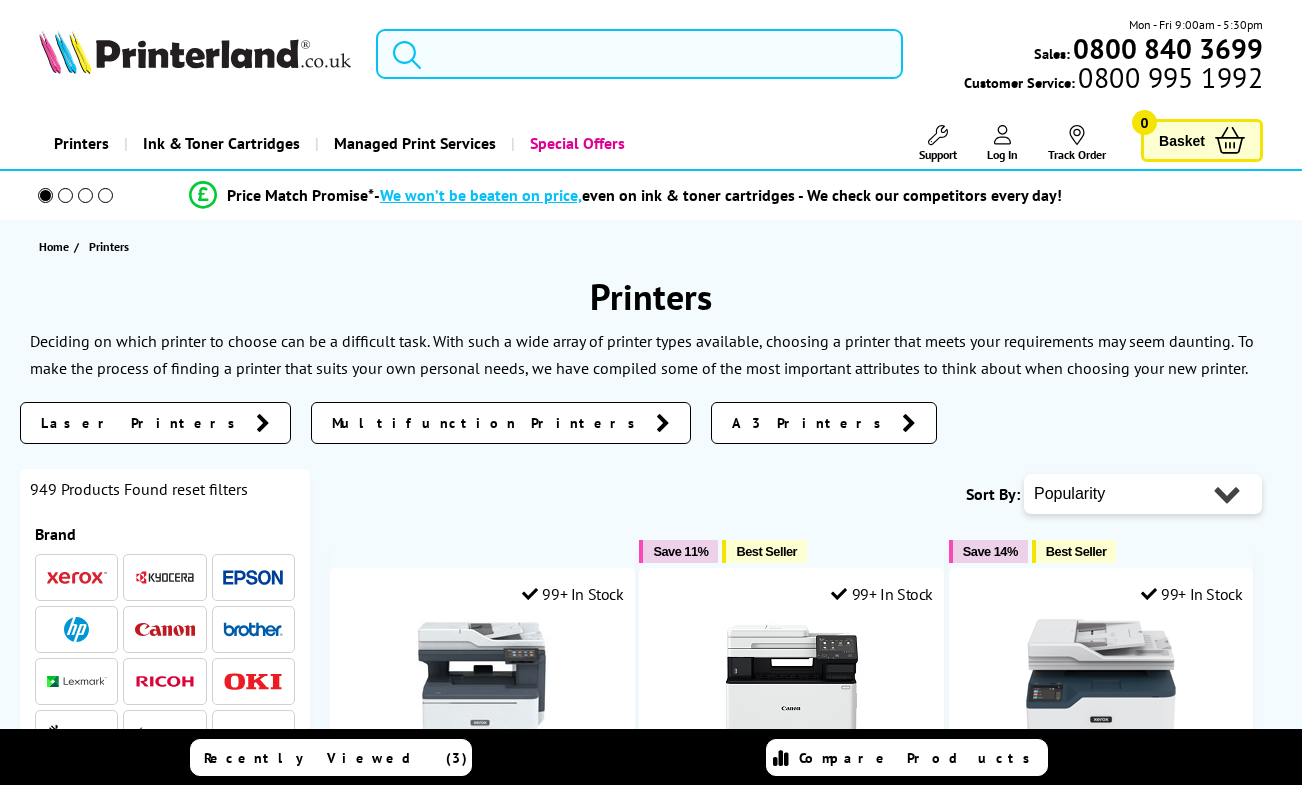 scroll, scrollTop: 0, scrollLeft: 0, axis: both 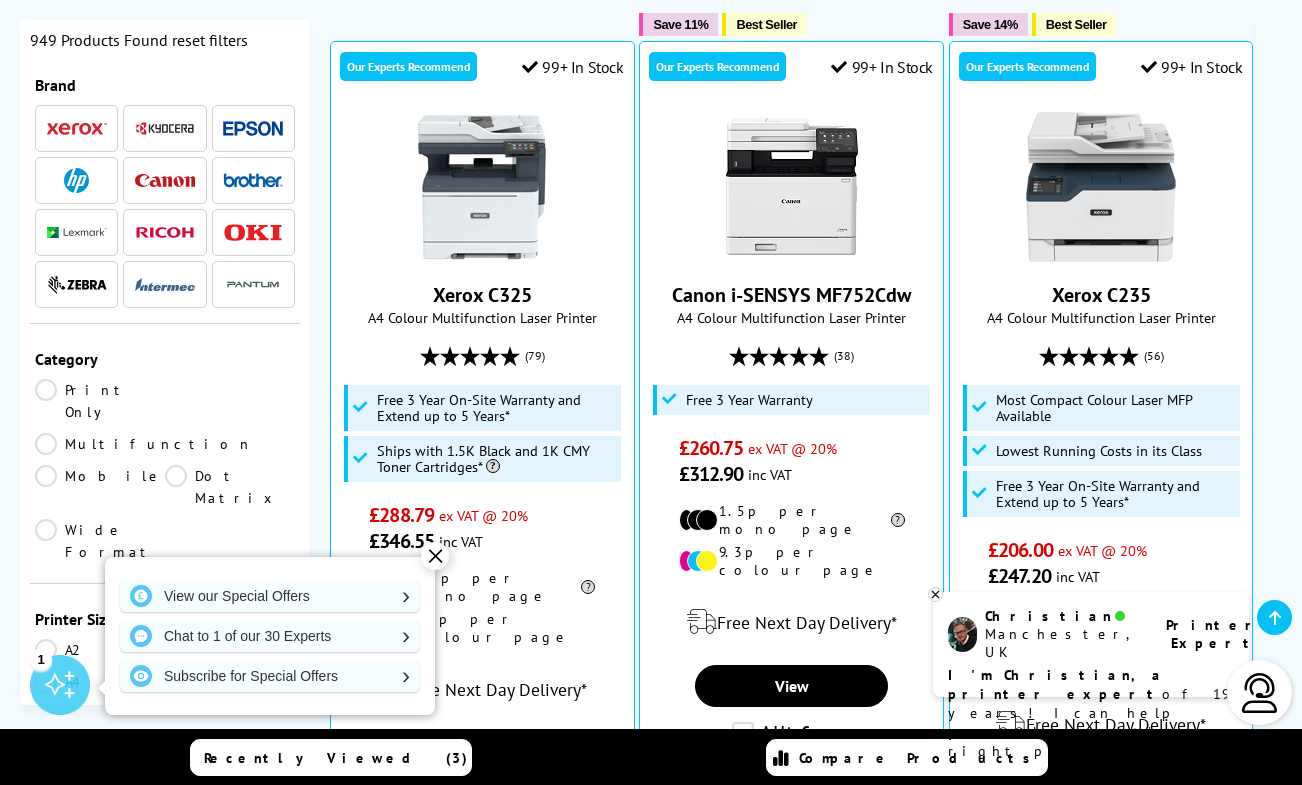 click at bounding box center [76, 180] 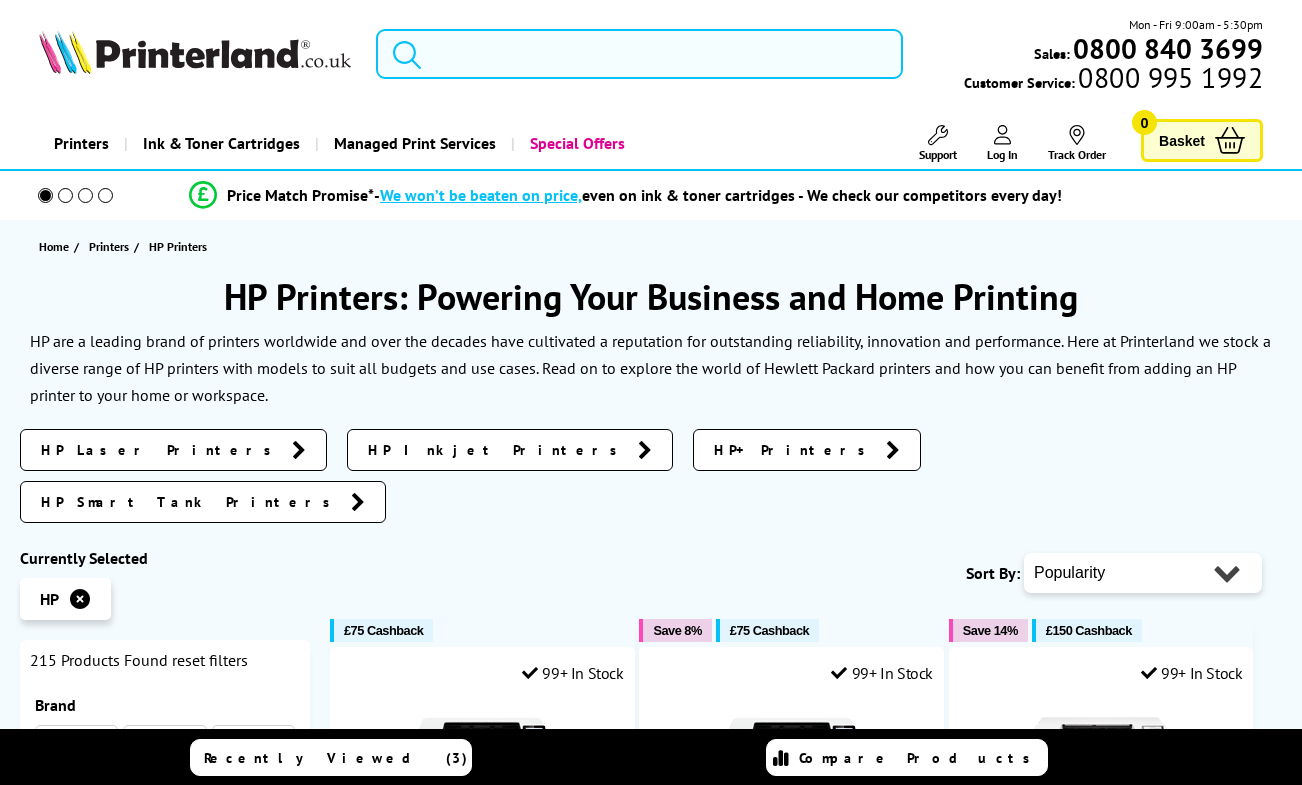 scroll, scrollTop: 0, scrollLeft: 0, axis: both 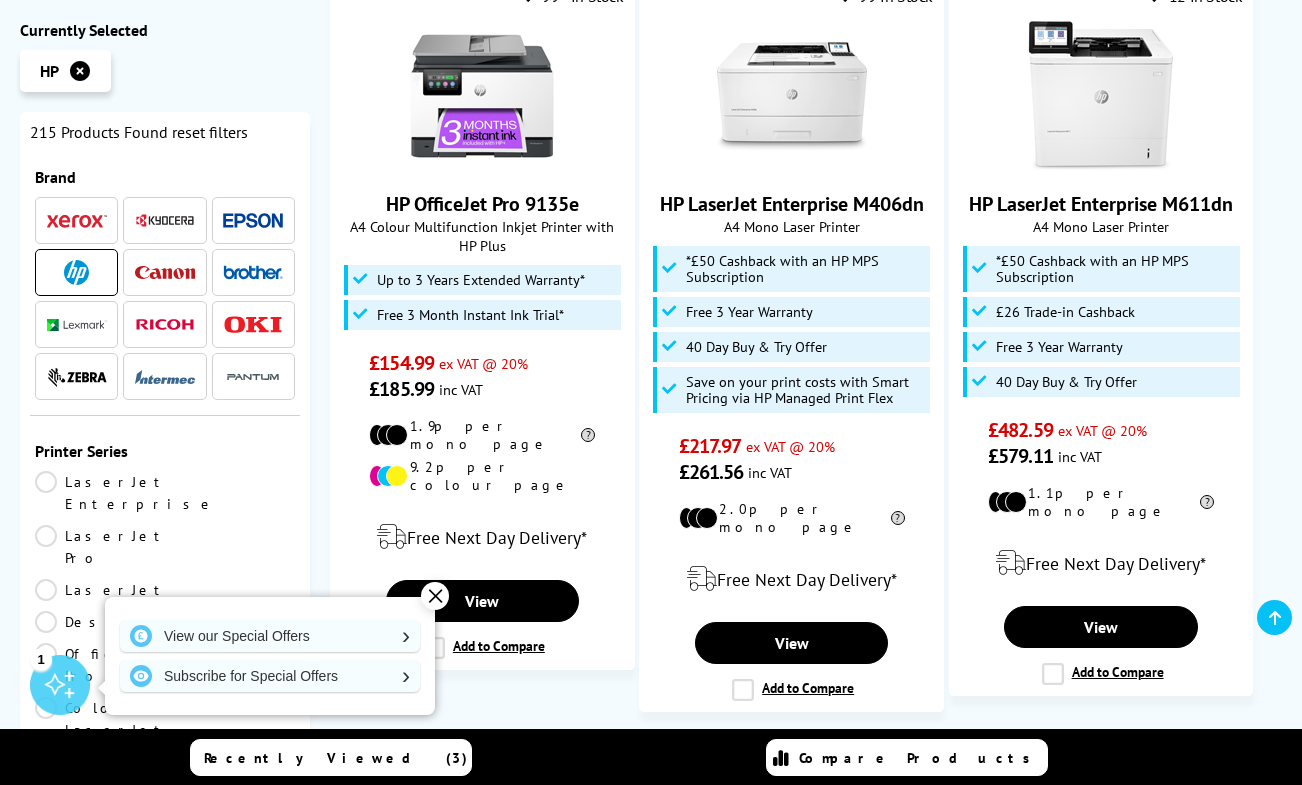 click on "2" at bounding box center (682, 768) 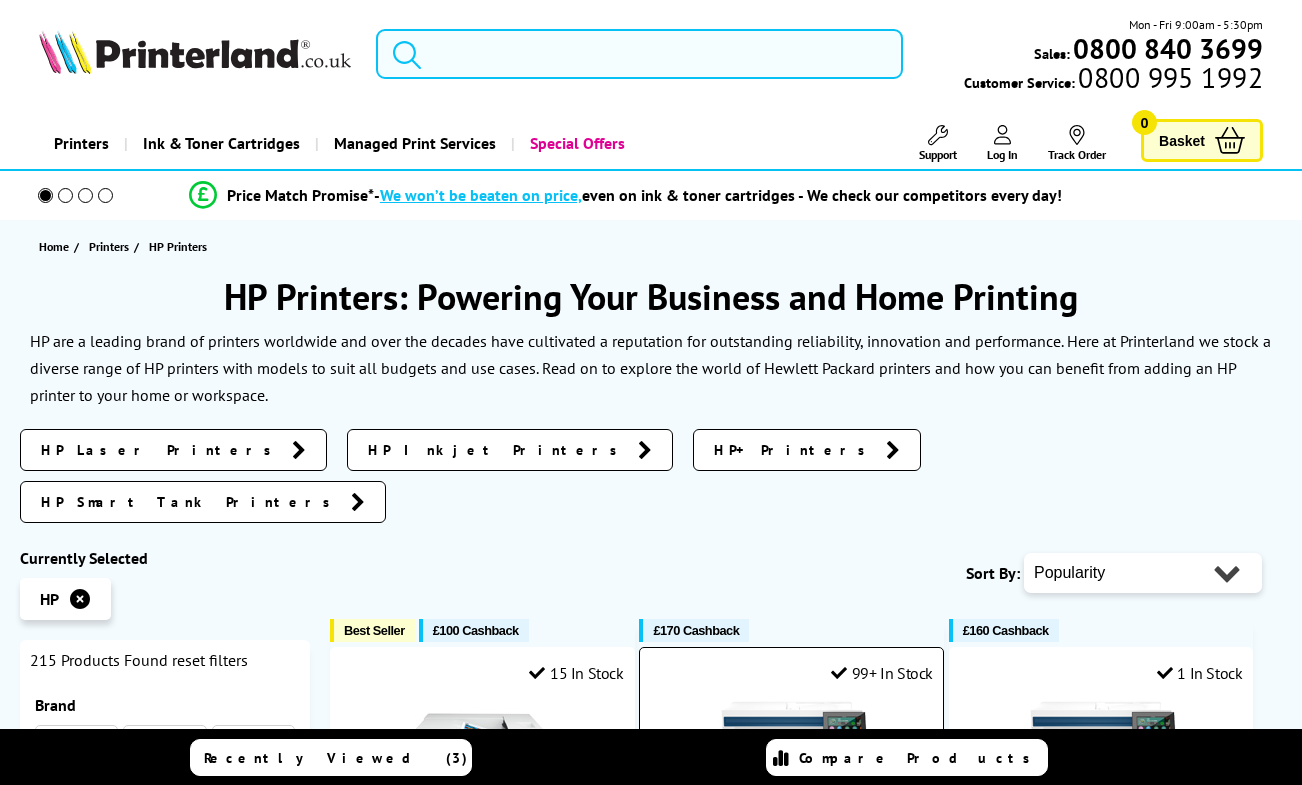 scroll, scrollTop: 0, scrollLeft: 0, axis: both 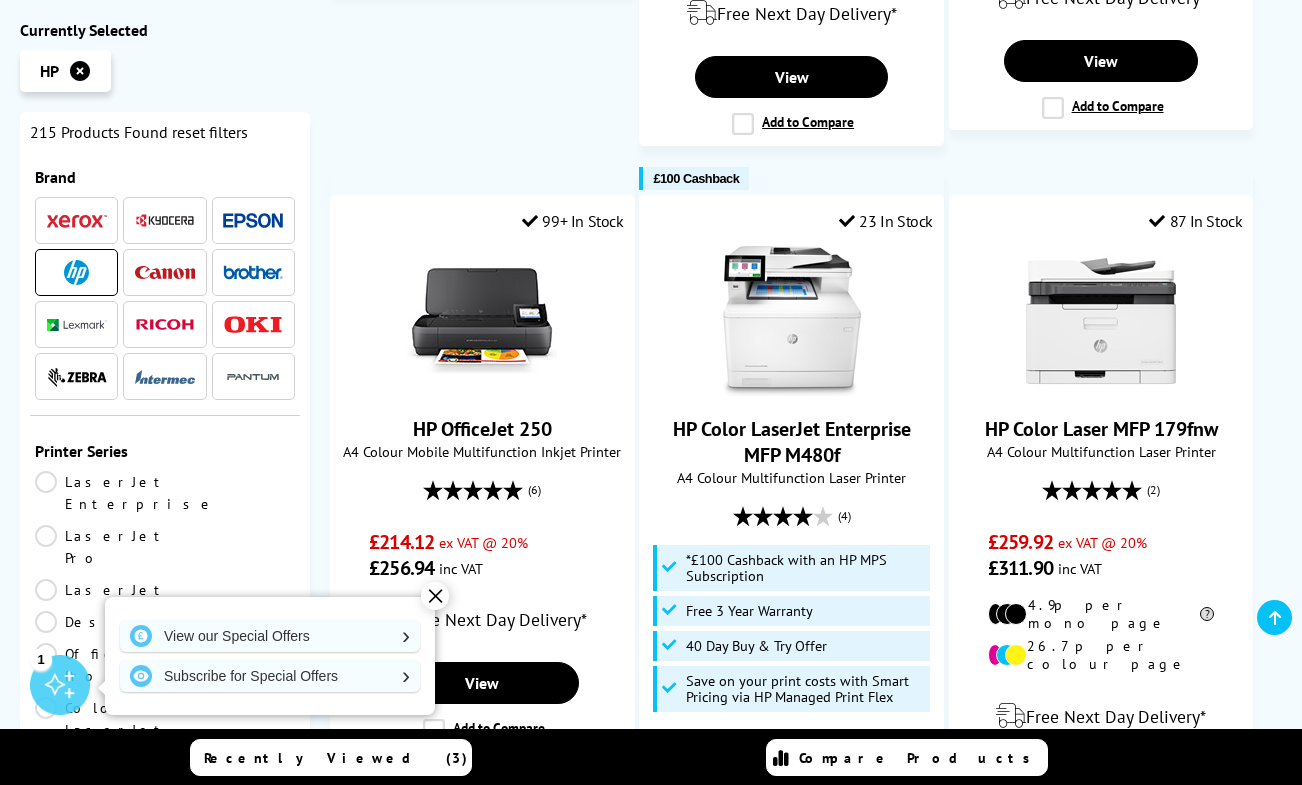 click at bounding box center (165, 324) 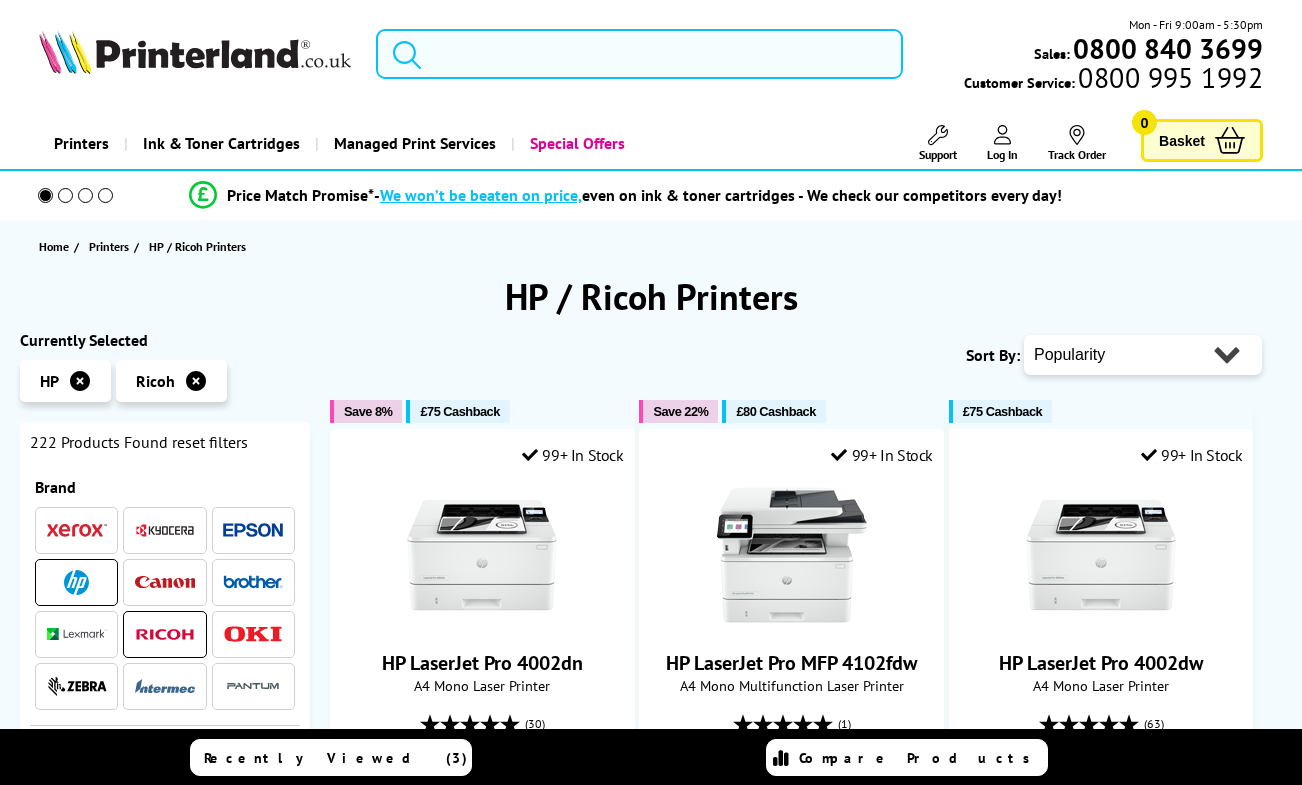 scroll, scrollTop: 0, scrollLeft: 0, axis: both 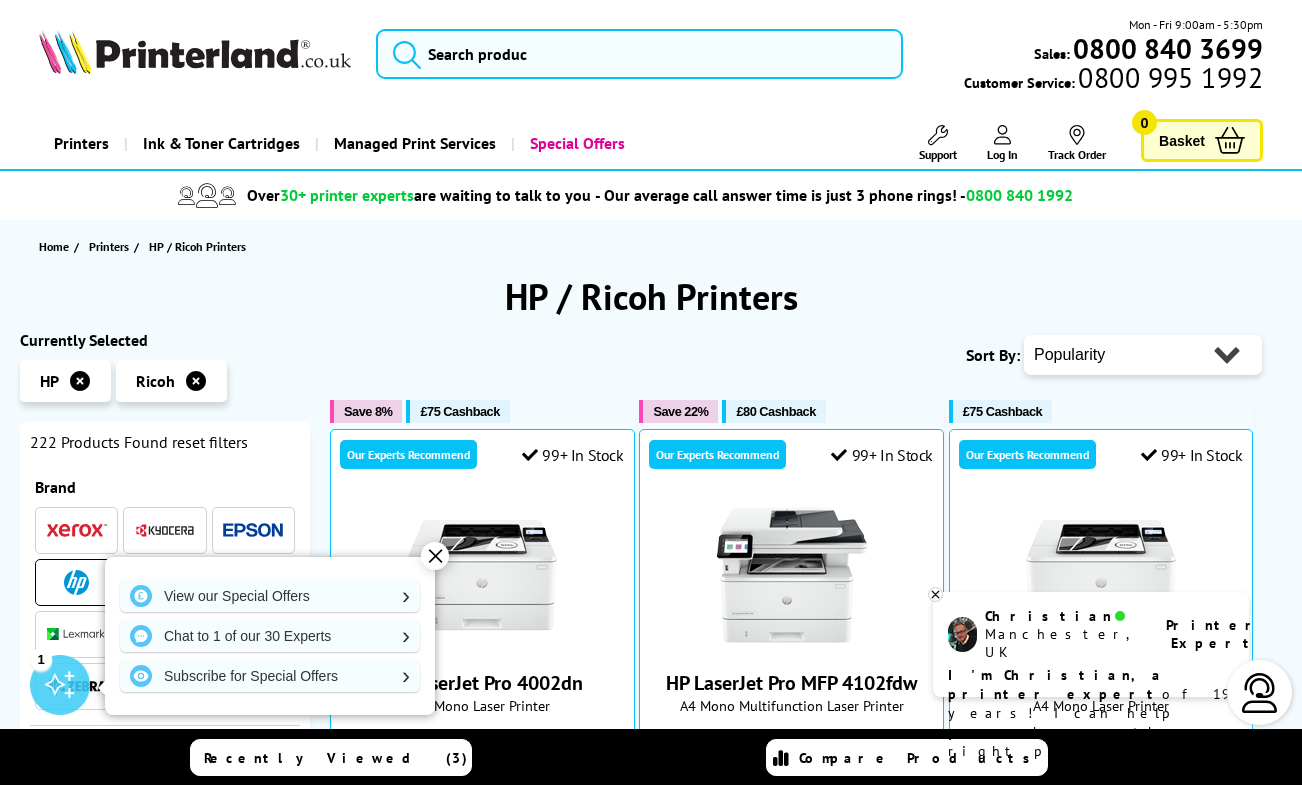 click at bounding box center (80, 381) 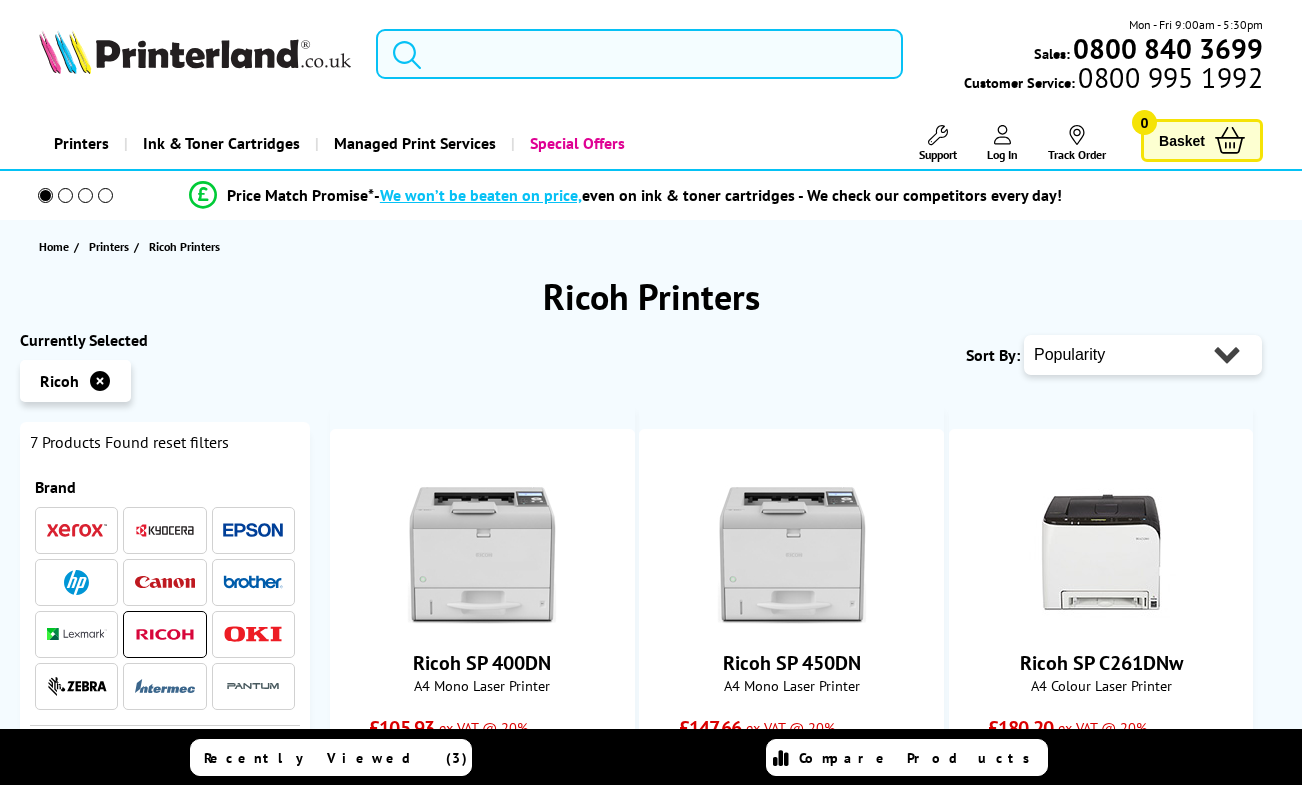 scroll, scrollTop: 0, scrollLeft: 0, axis: both 